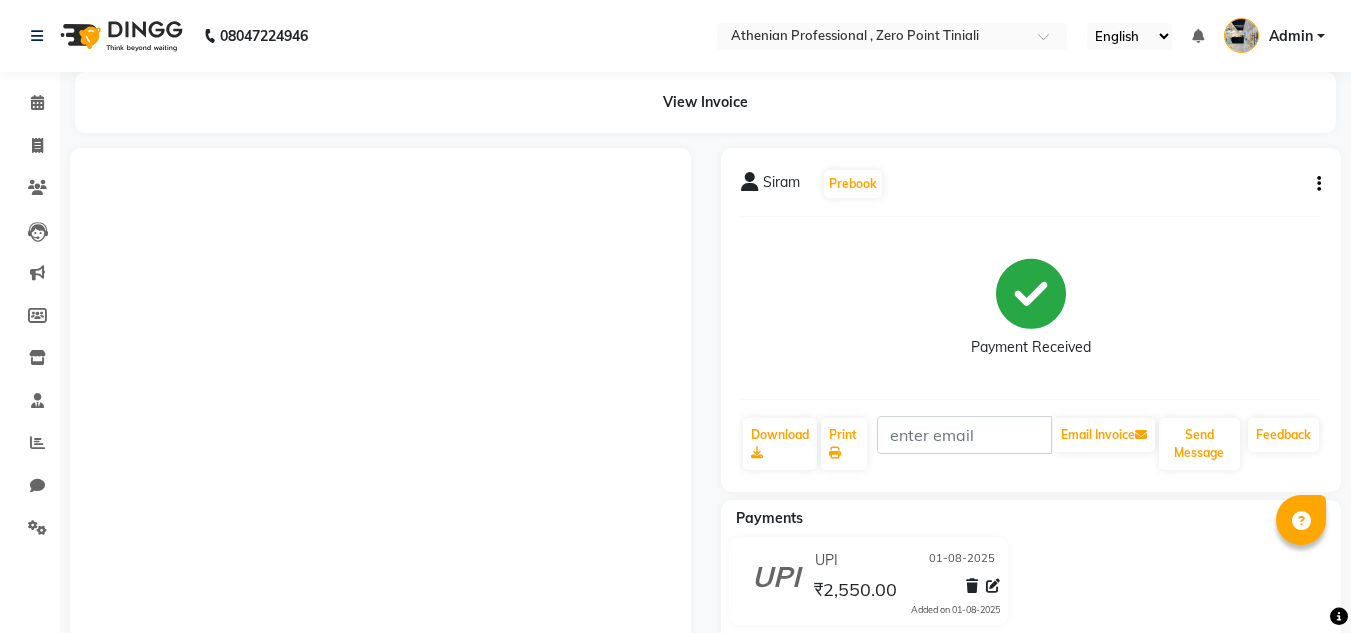 scroll, scrollTop: 0, scrollLeft: 0, axis: both 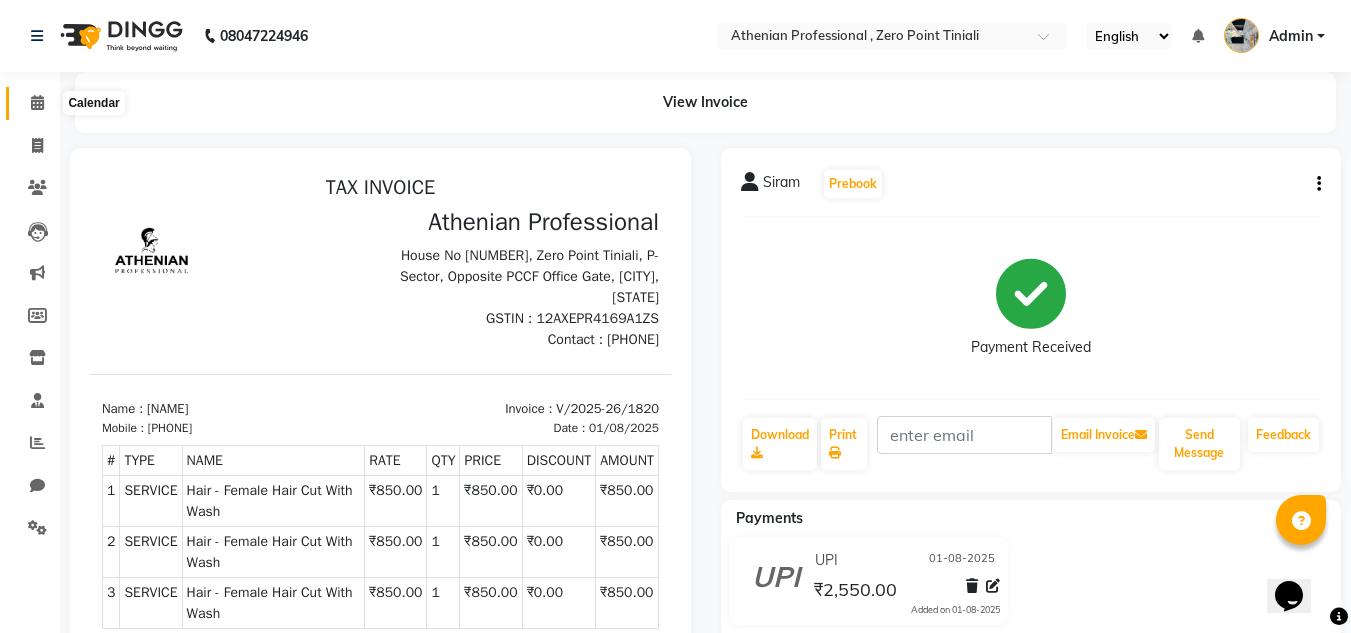 click 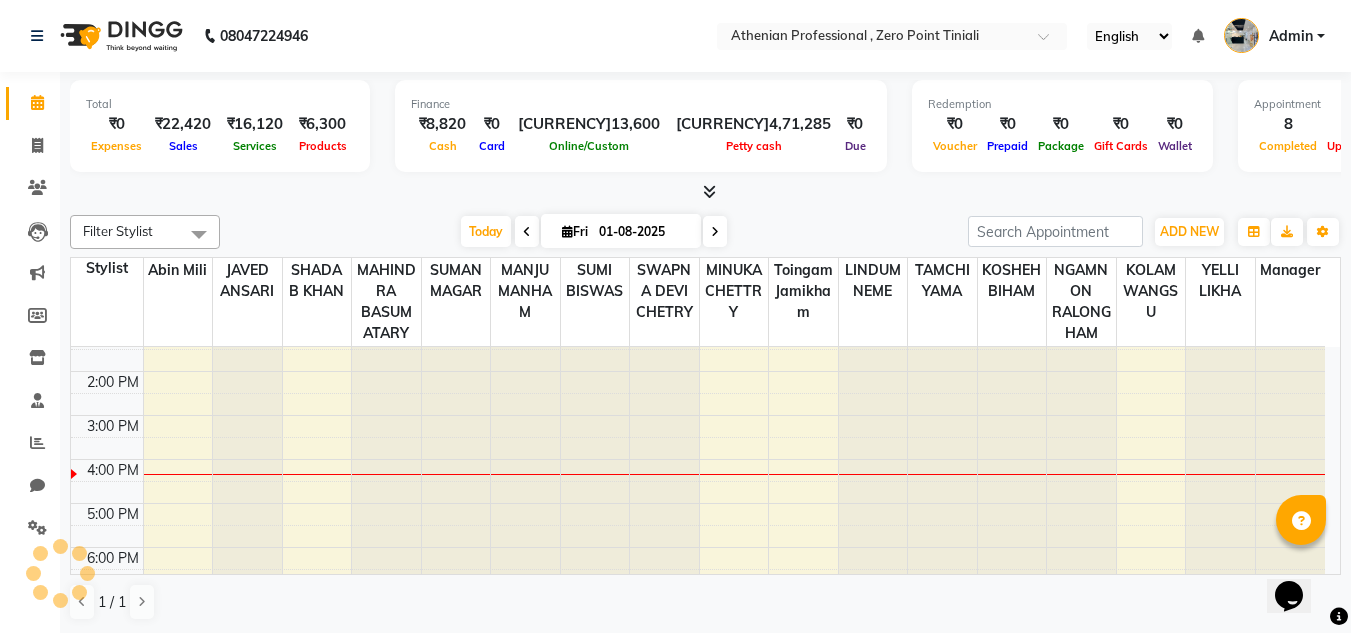 scroll, scrollTop: 0, scrollLeft: 0, axis: both 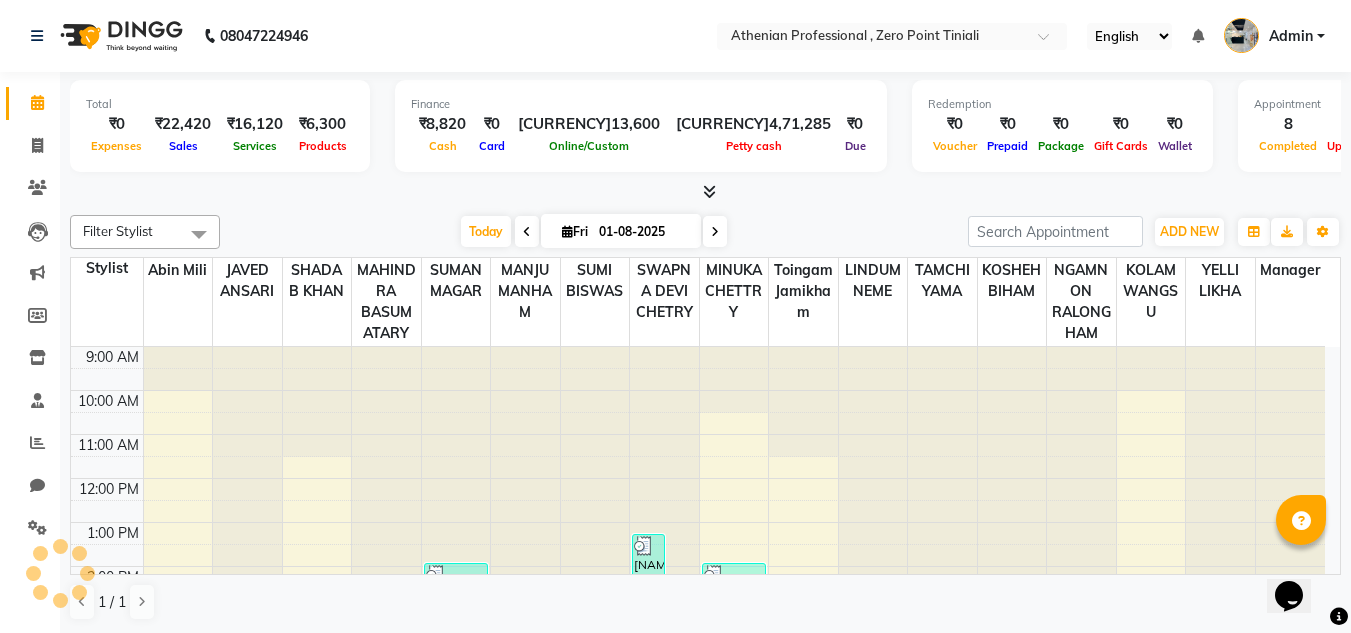 click at bounding box center [709, 191] 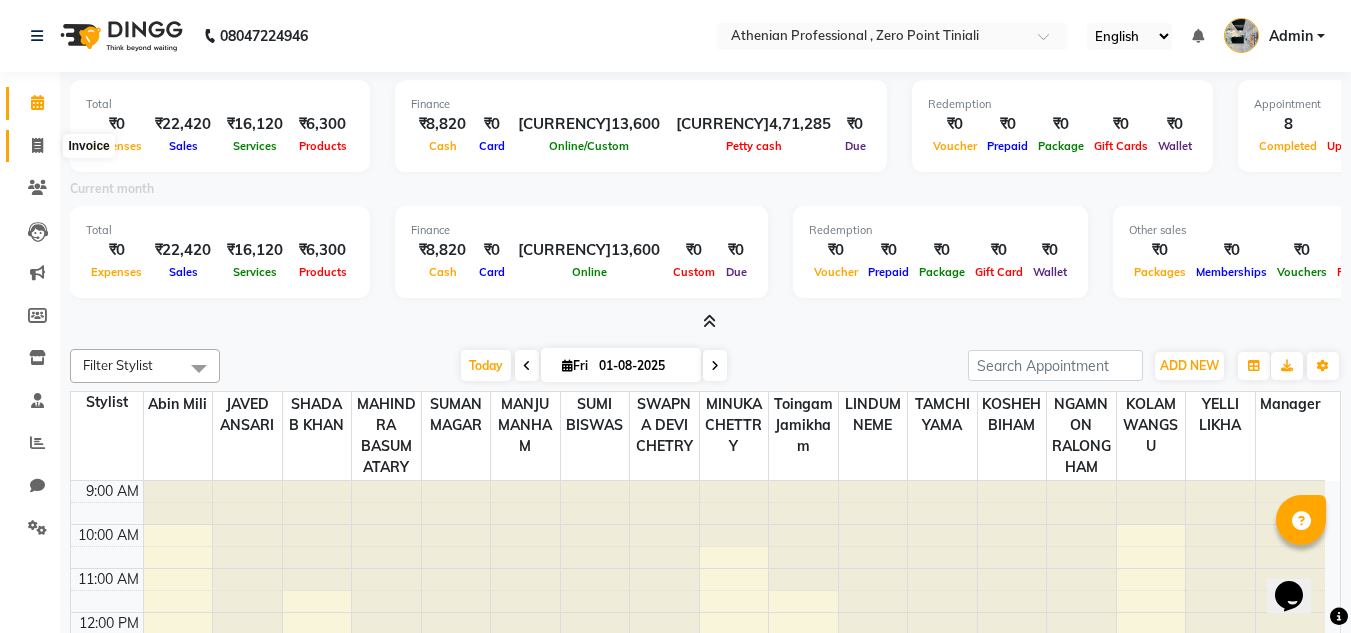 click 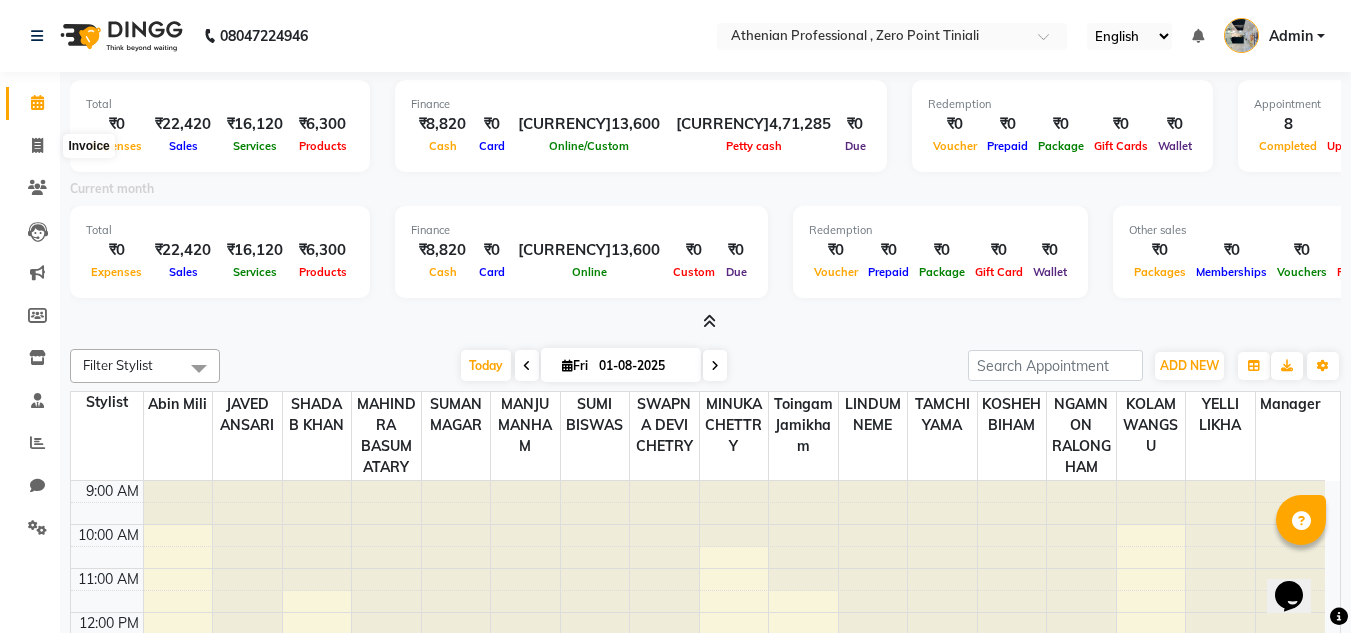 select on "service" 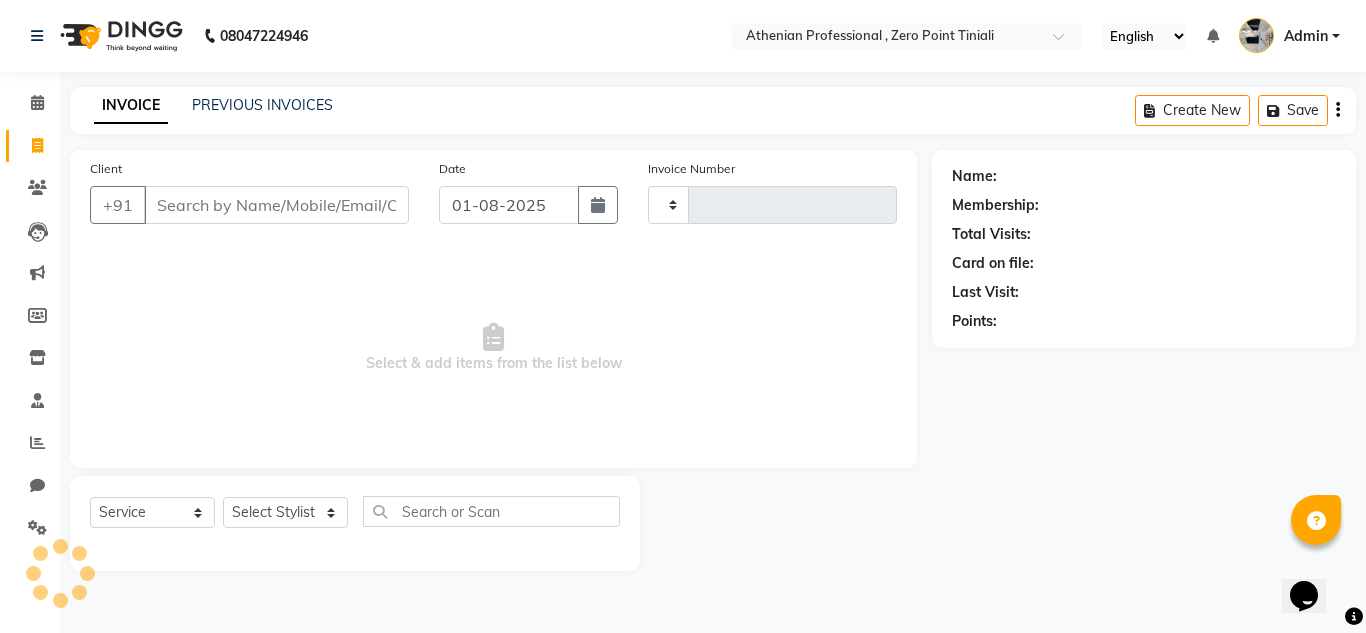 type on "1821" 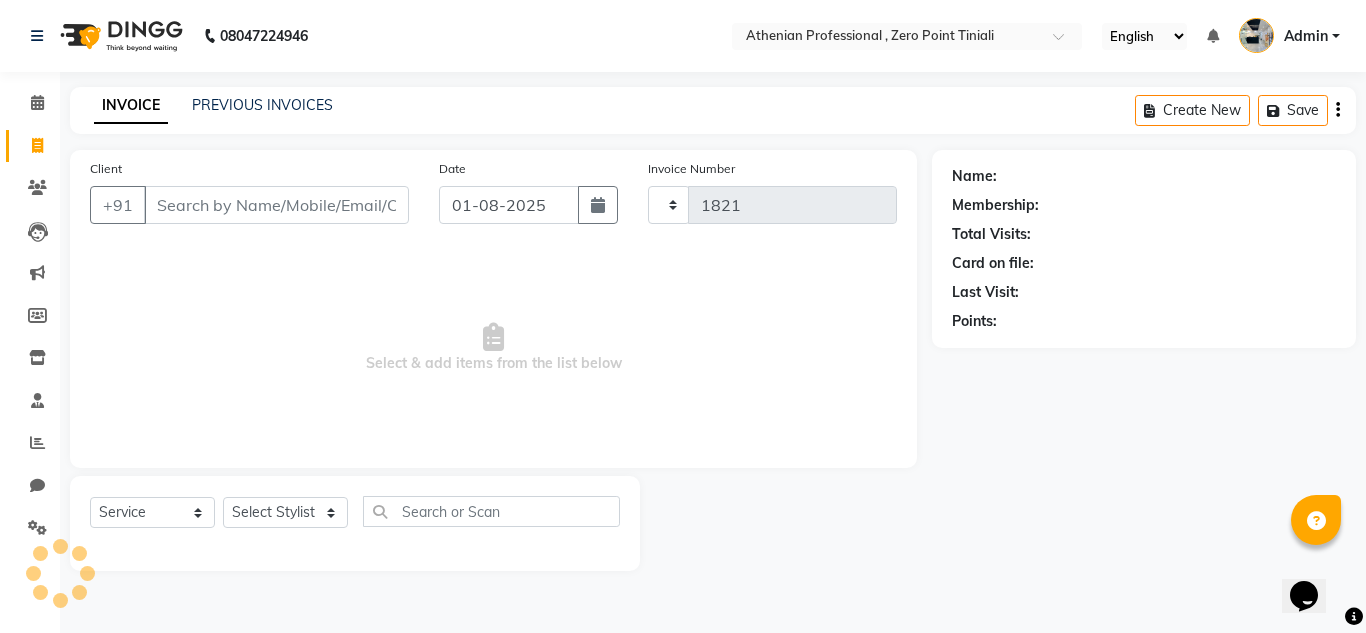 select on "8300" 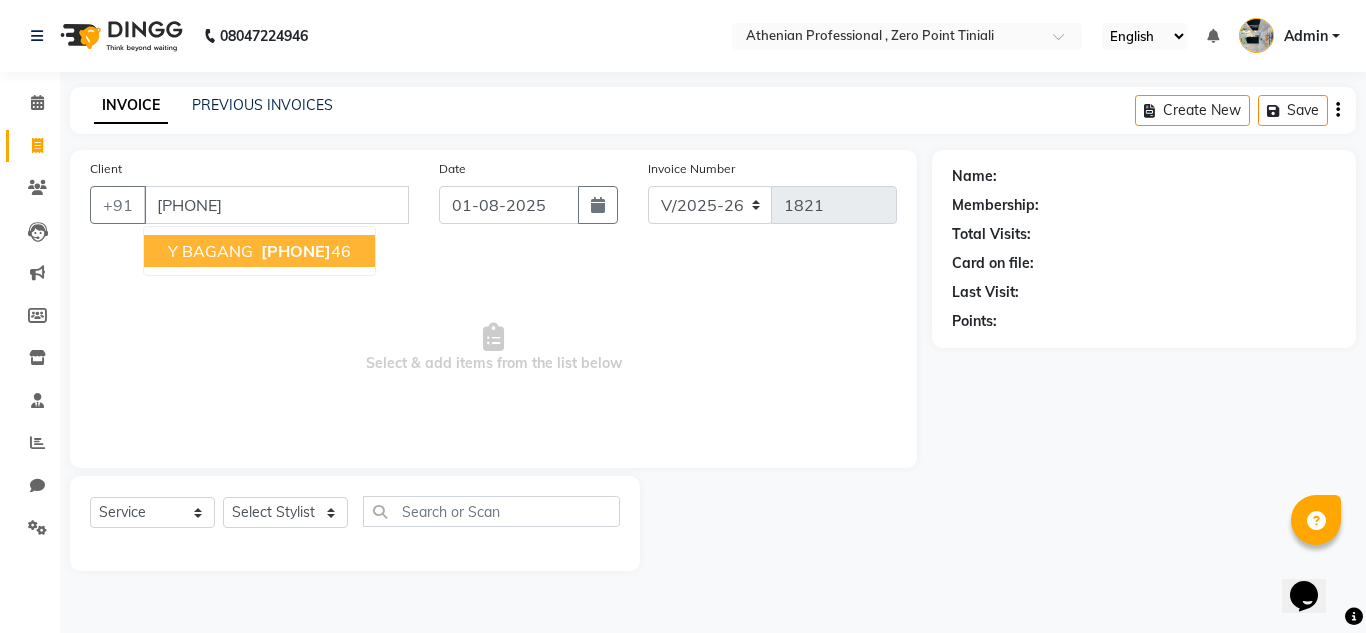 type on "[PHONE]" 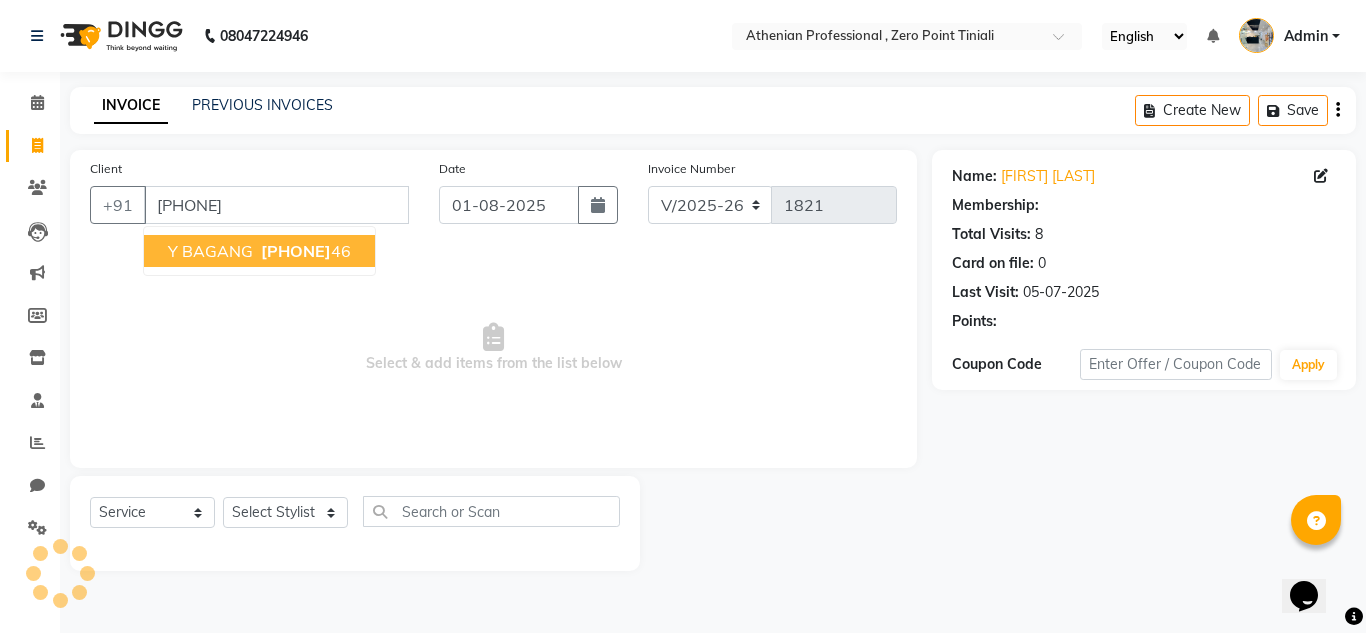 select on "1: Object" 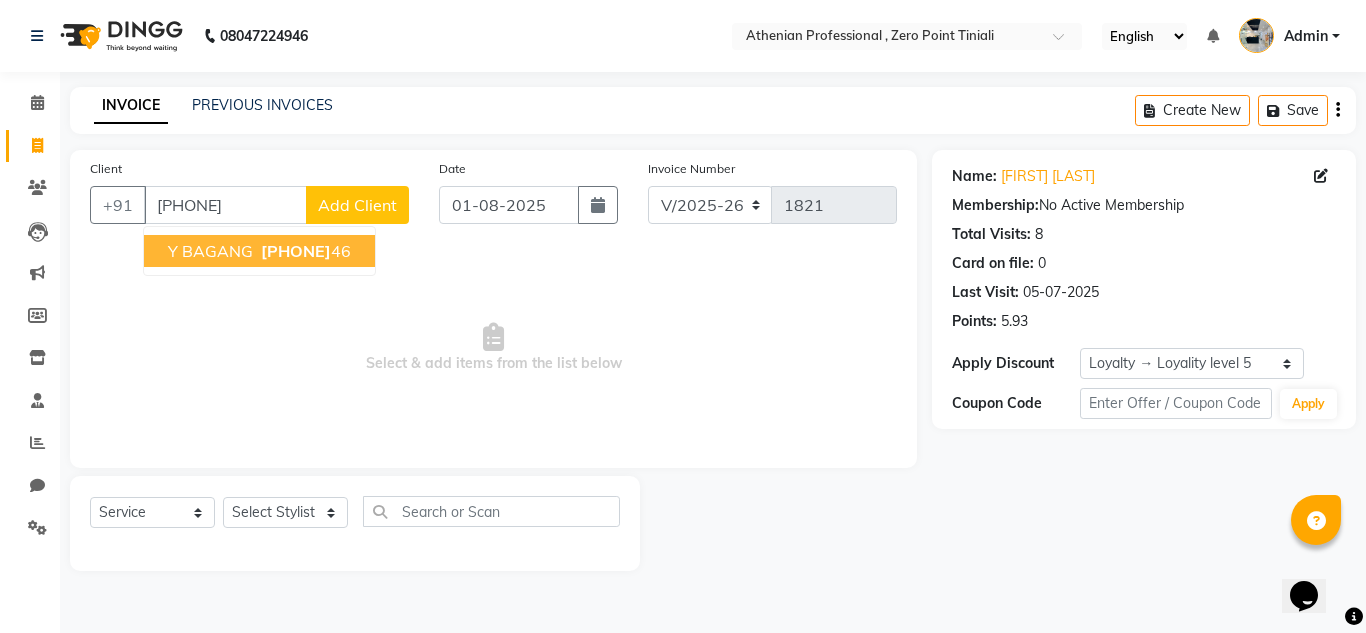 click on "[PHONE]" at bounding box center [296, 251] 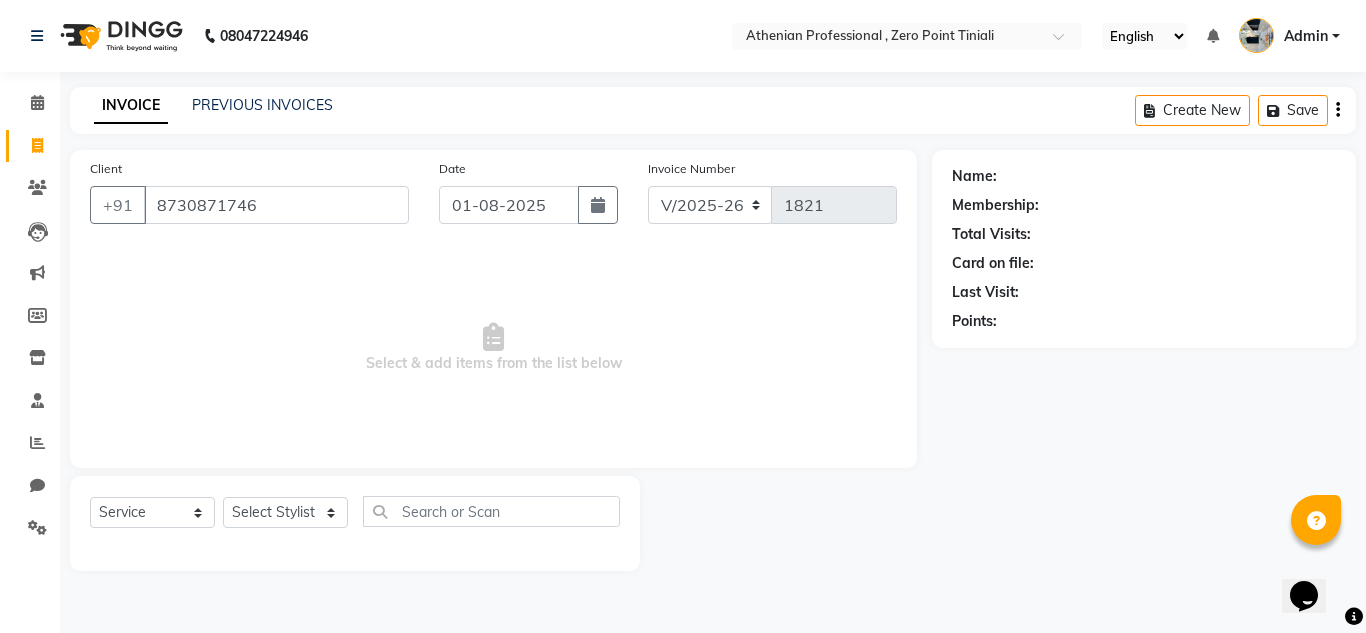 select on "1: Object" 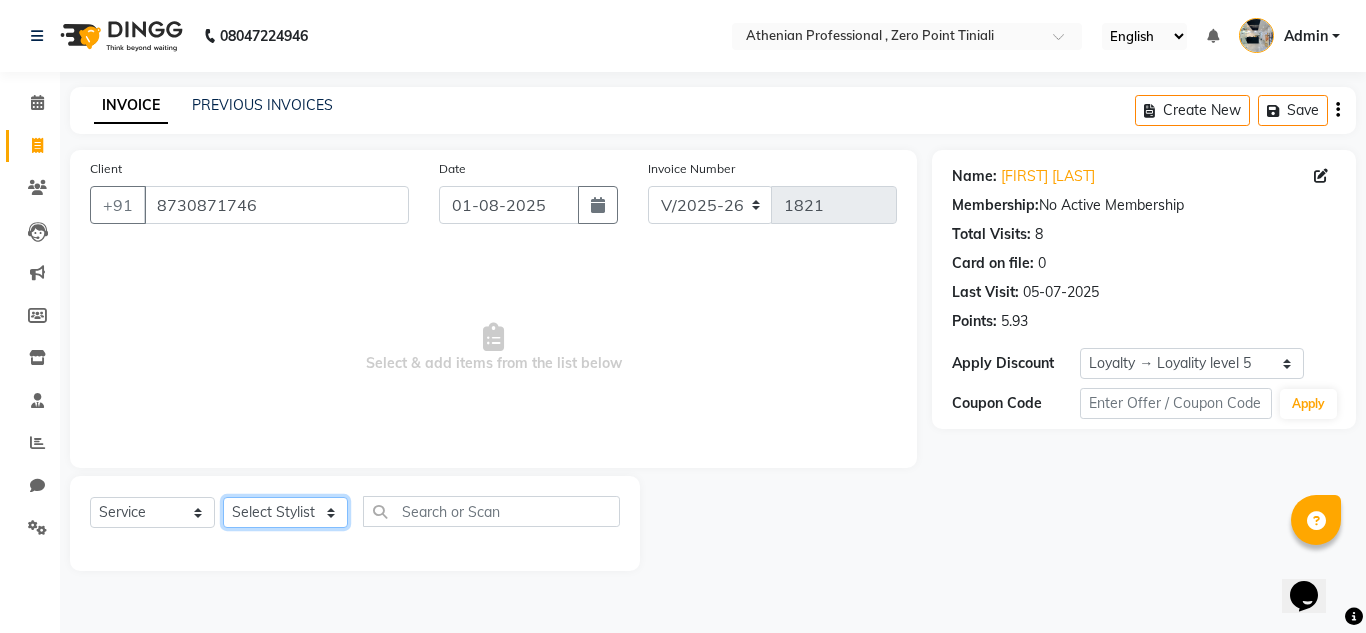 click on "Select Stylist Abin Mili Admin JAVED ANSARI KOLAM WANGSU KOSHEH BIHAM LINDUM NEME MAHINDRA BASUMATARY Manager MANJU MANHAM MINUKA CHETTRY NGAMNON RALONGHAM SHADAB KHAN SUMAN MAGAR SUMI BISWAS  SWAPNA DEVI CHETRY TAMCHI YAMA Toingam Jamikham YELLI LIKHA" 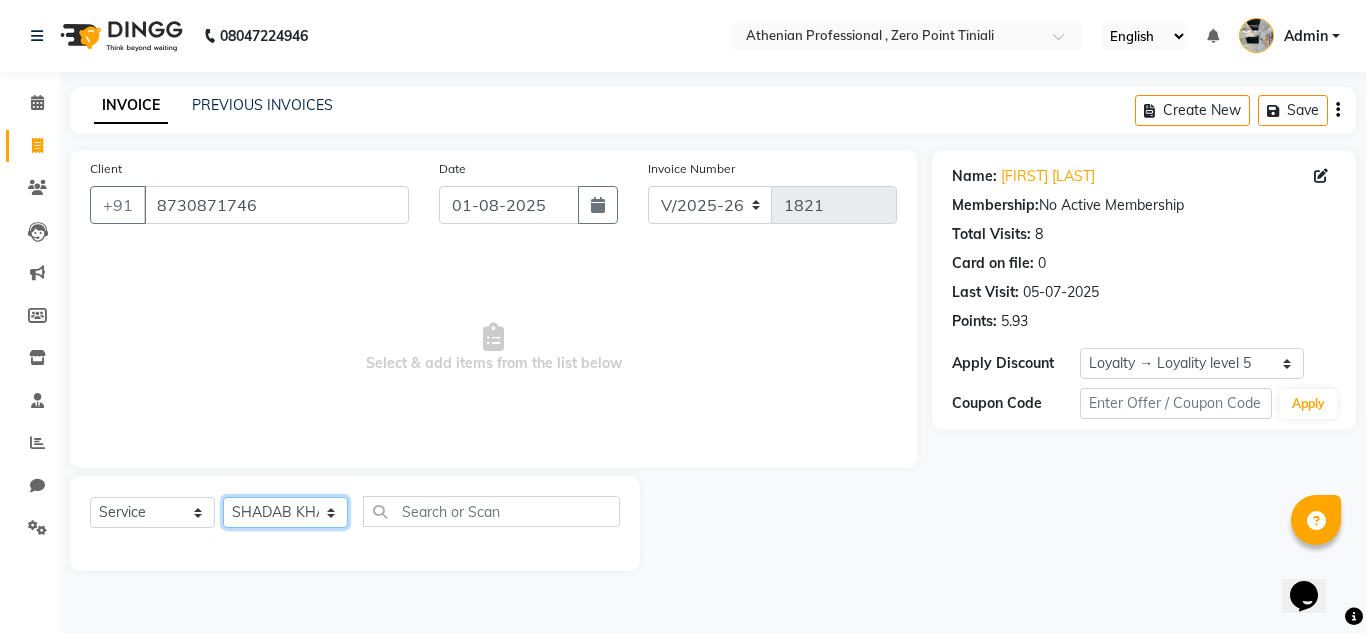 click on "Select Stylist Abin Mili Admin JAVED ANSARI KOLAM WANGSU KOSHEH BIHAM LINDUM NEME MAHINDRA BASUMATARY Manager MANJU MANHAM MINUKA CHETTRY NGAMNON RALONGHAM SHADAB KHAN SUMAN MAGAR SUMI BISWAS  SWAPNA DEVI CHETRY TAMCHI YAMA Toingam Jamikham YELLI LIKHA" 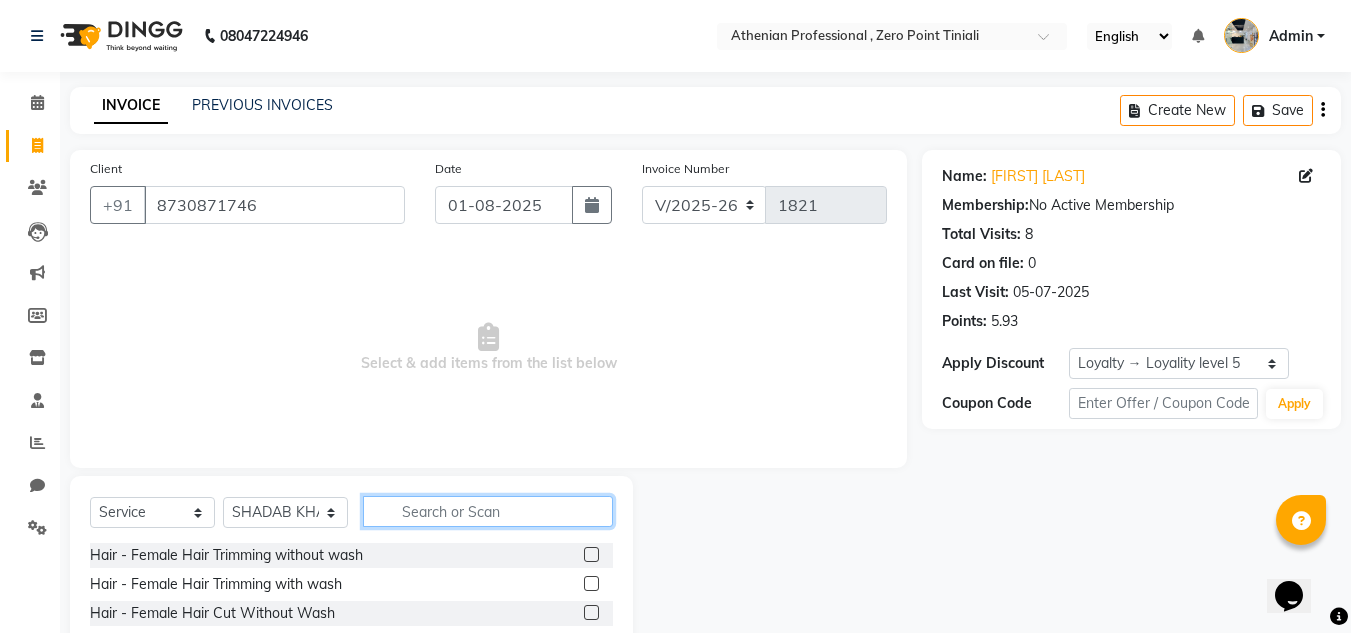 click 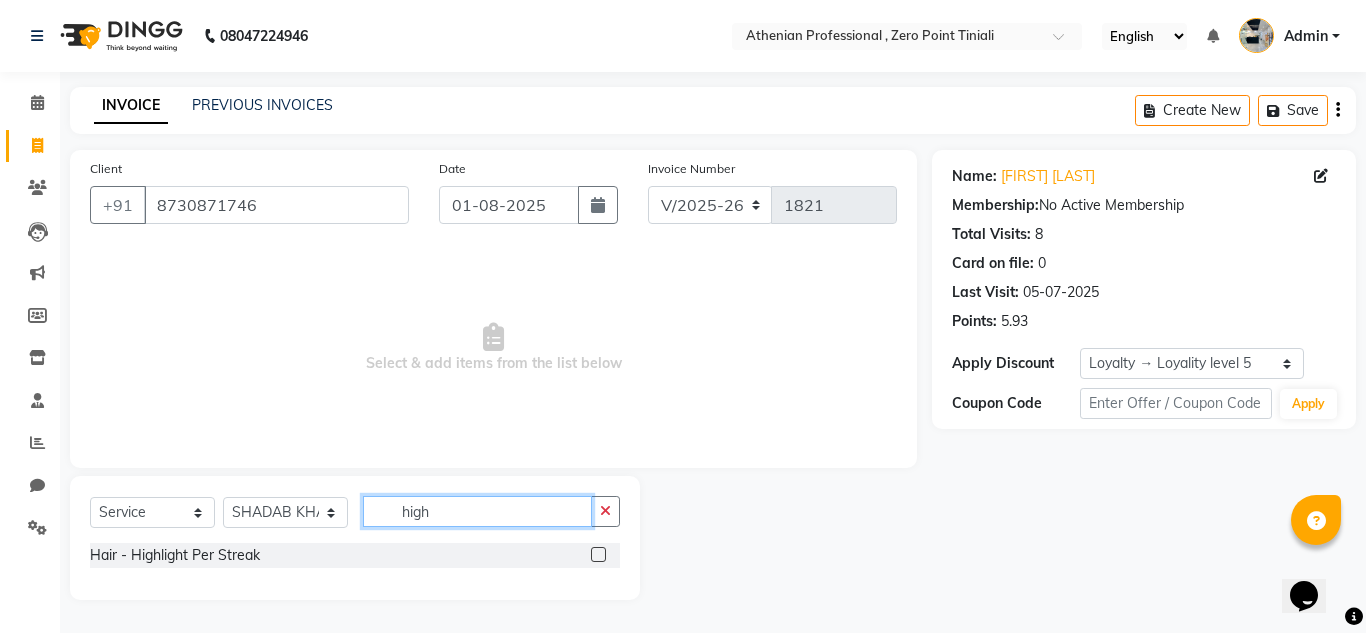 type on "high" 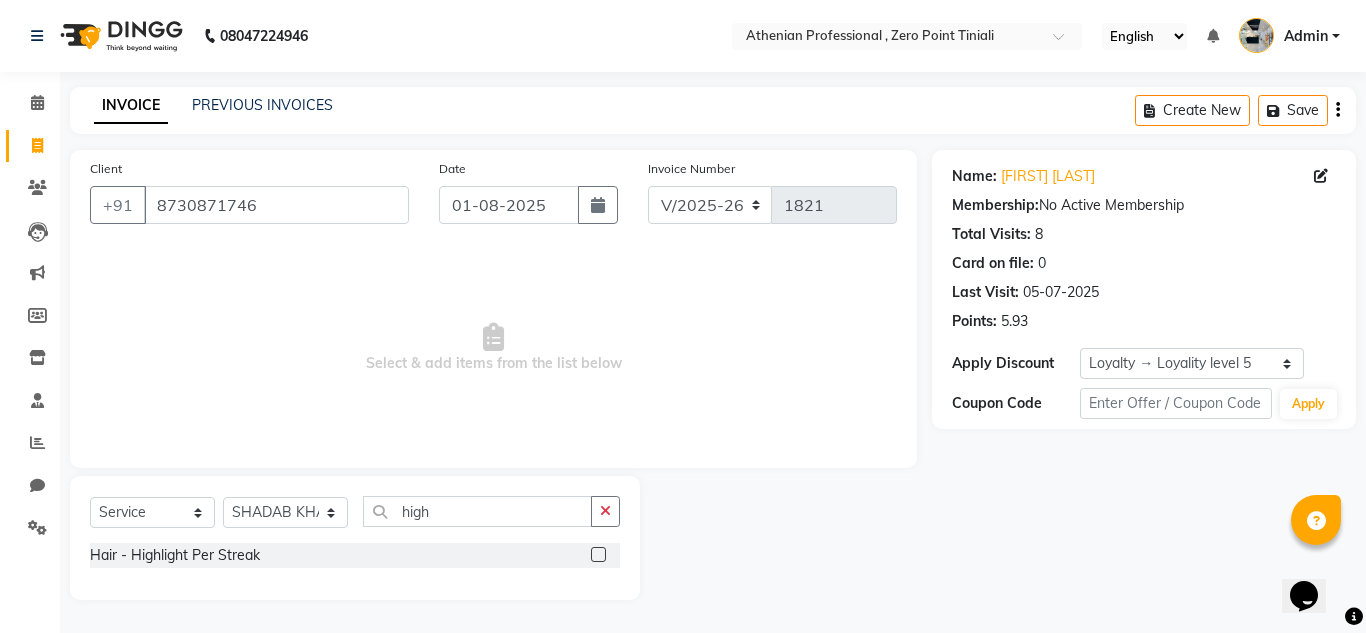click 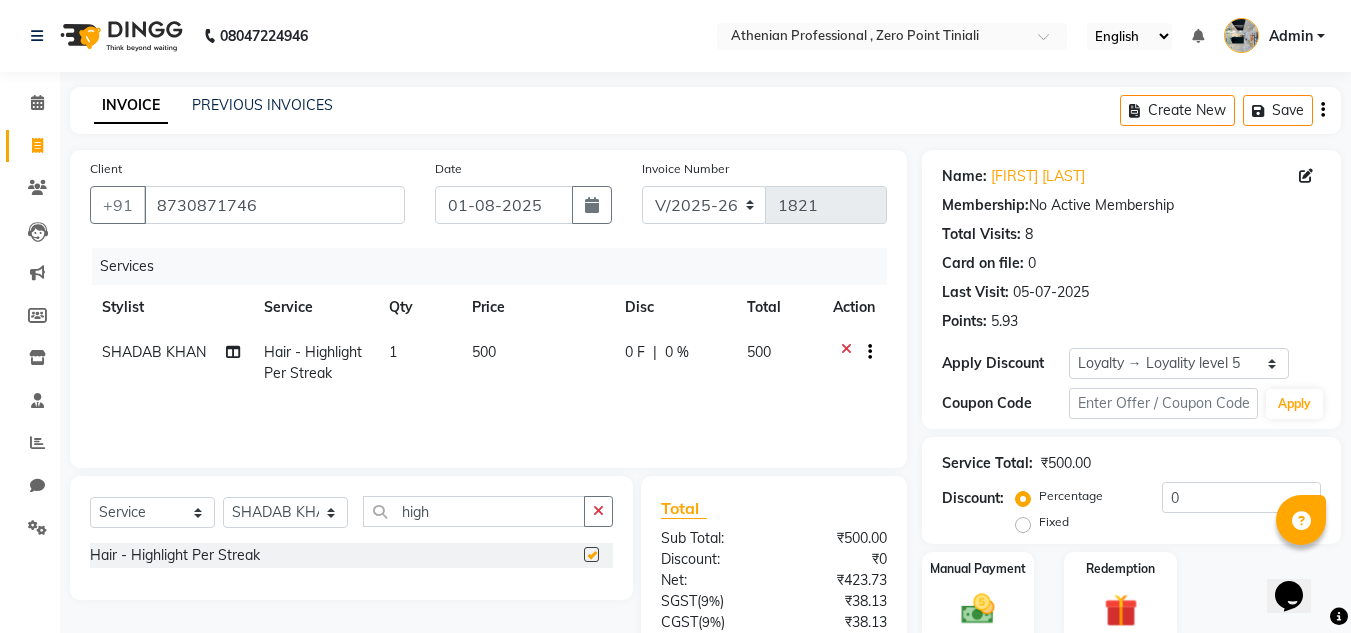 checkbox on "false" 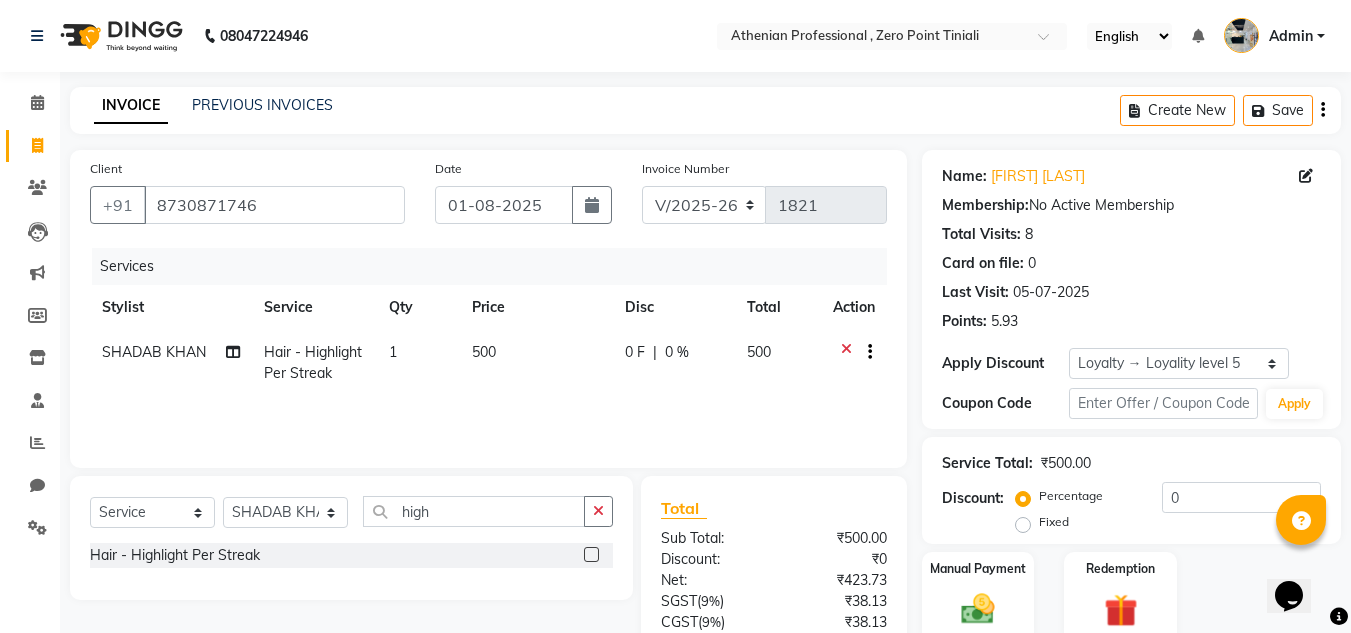 click on "500" 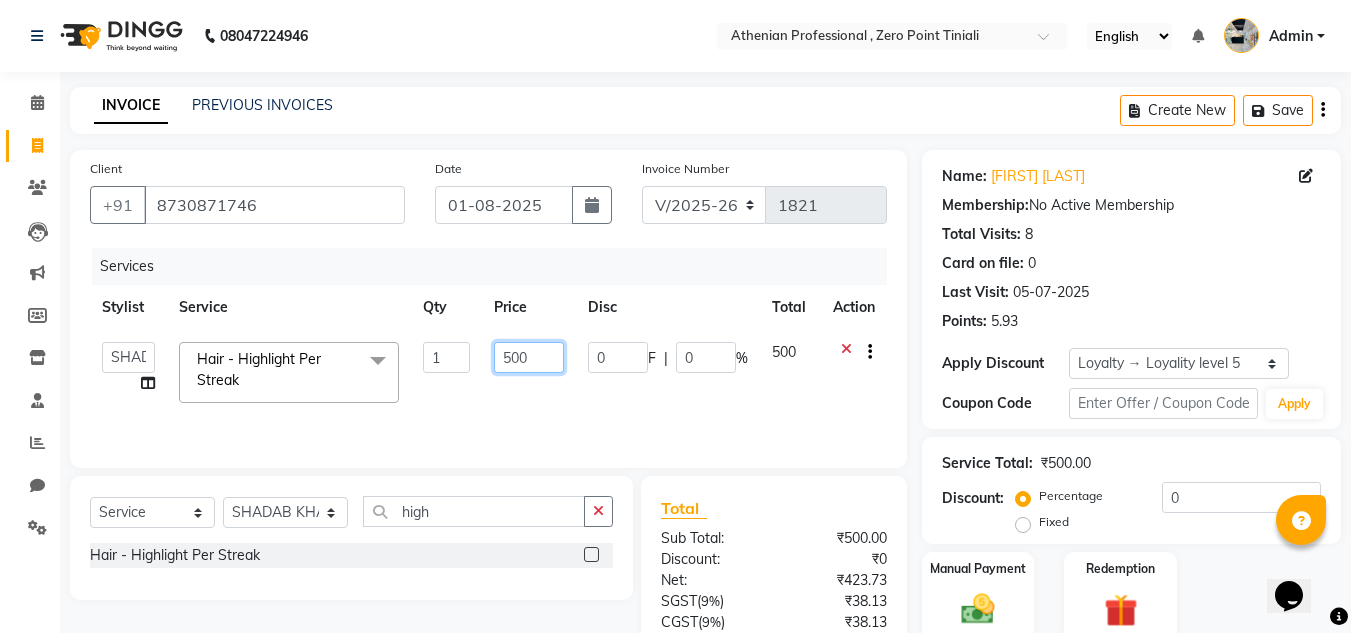 click on "500" 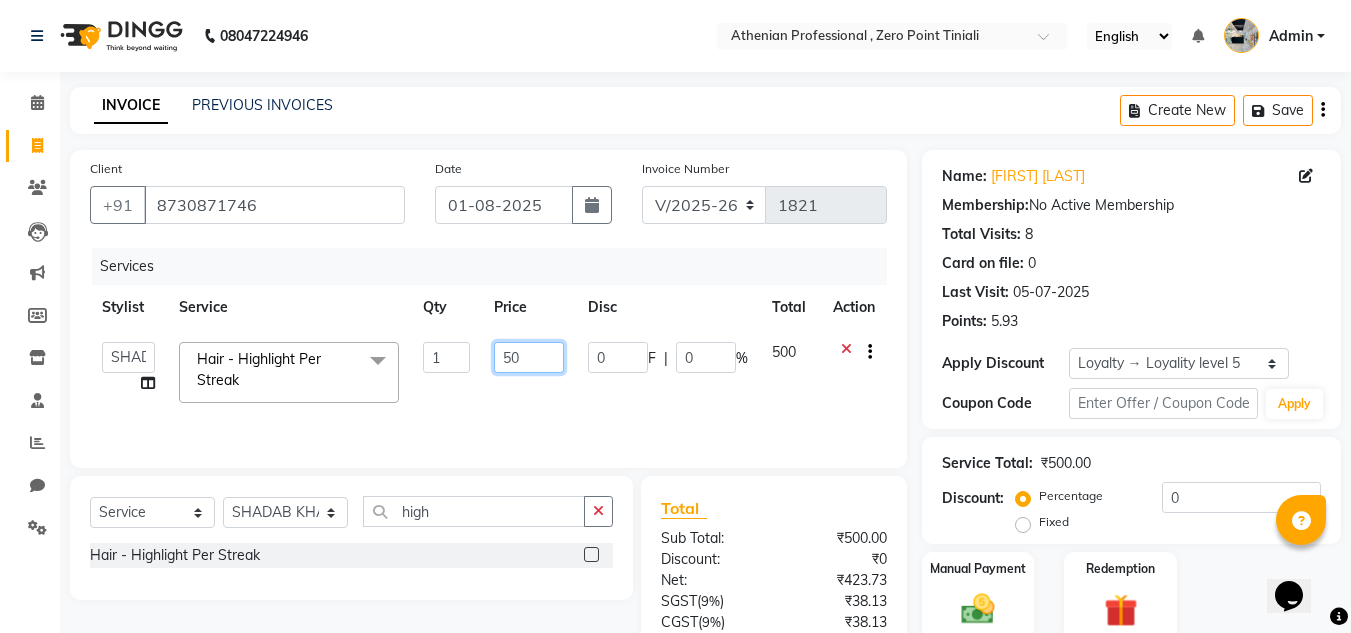 type on "5" 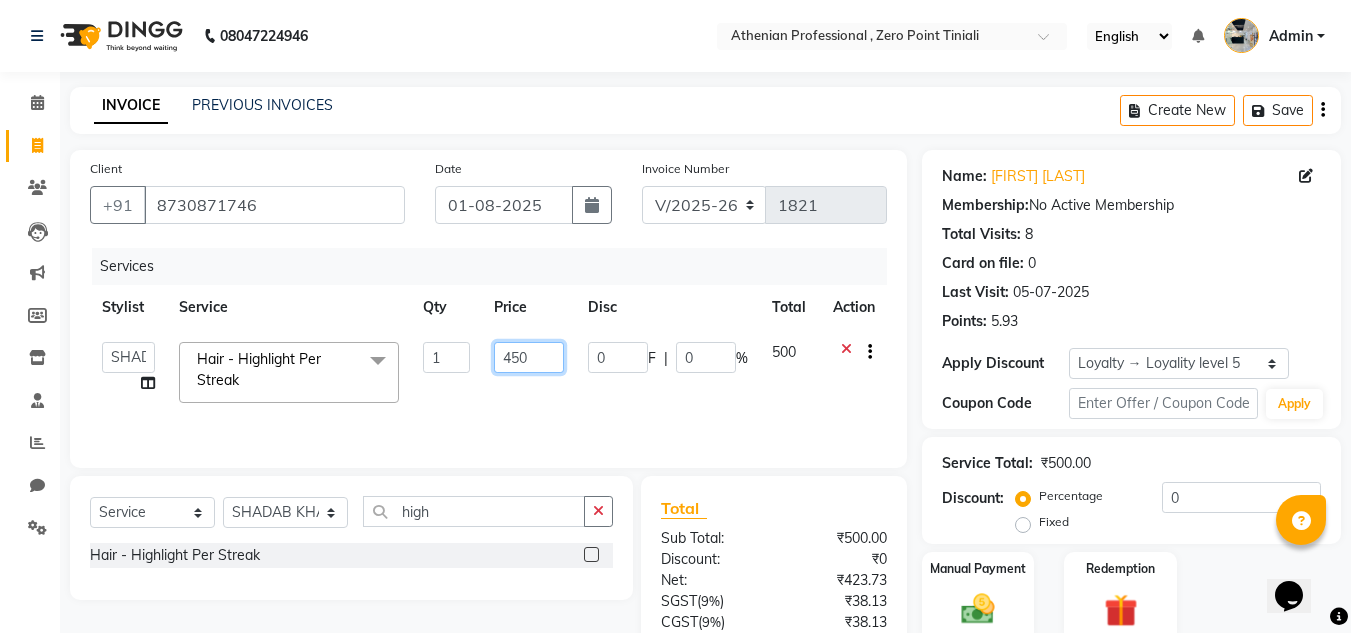 type on "4500" 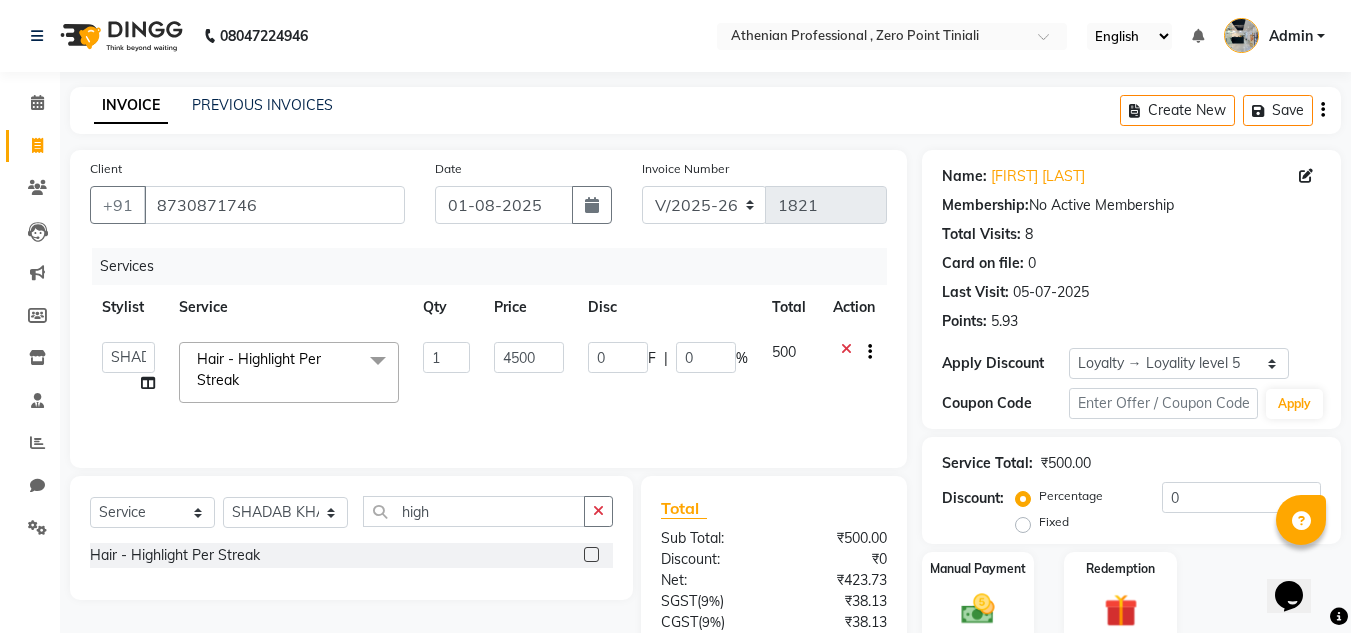 click on "4500" 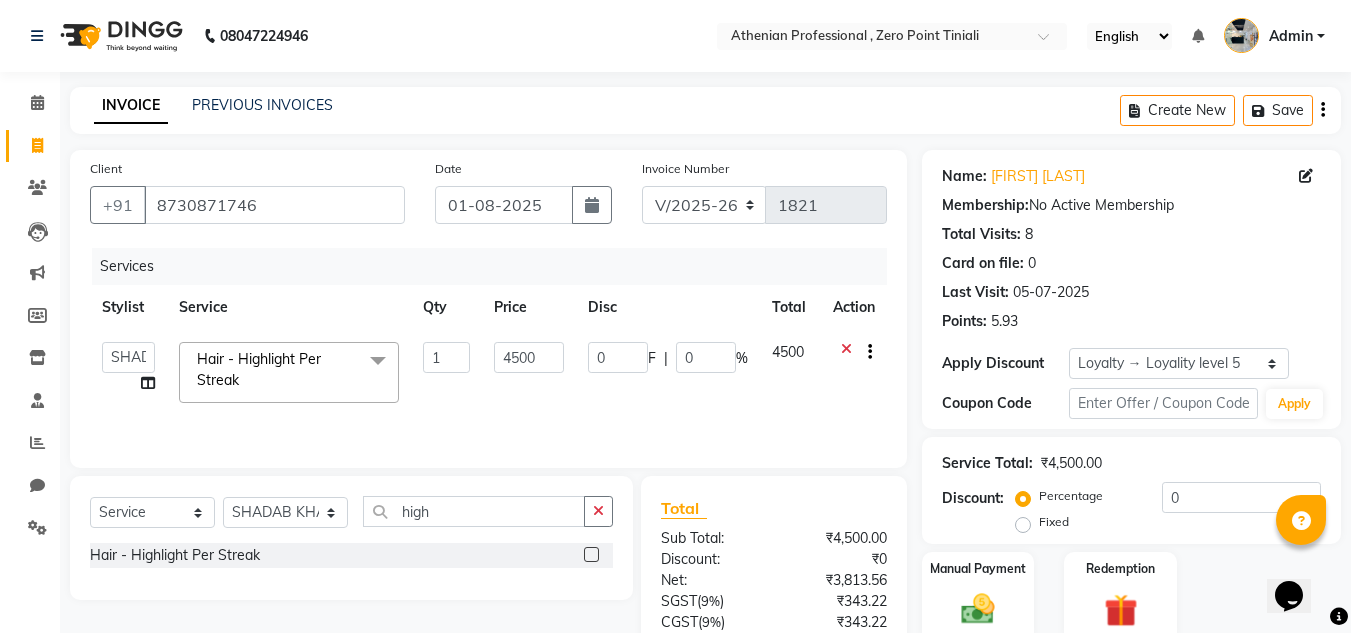 scroll, scrollTop: 167, scrollLeft: 0, axis: vertical 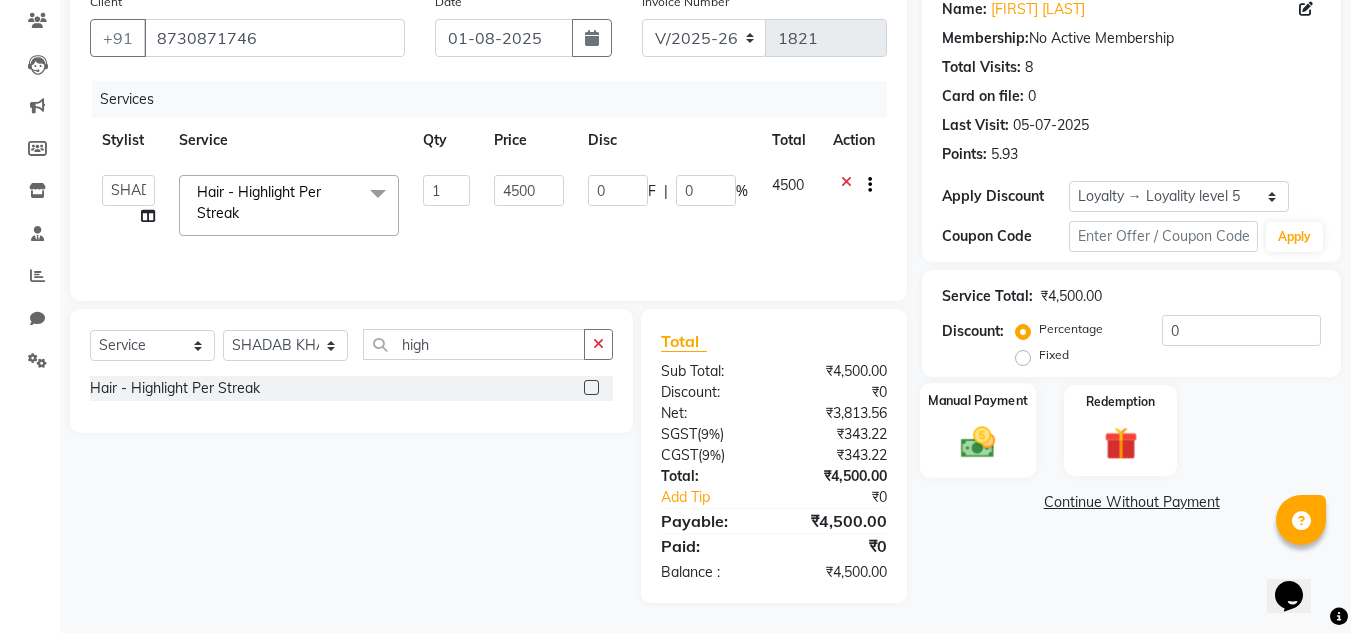 click 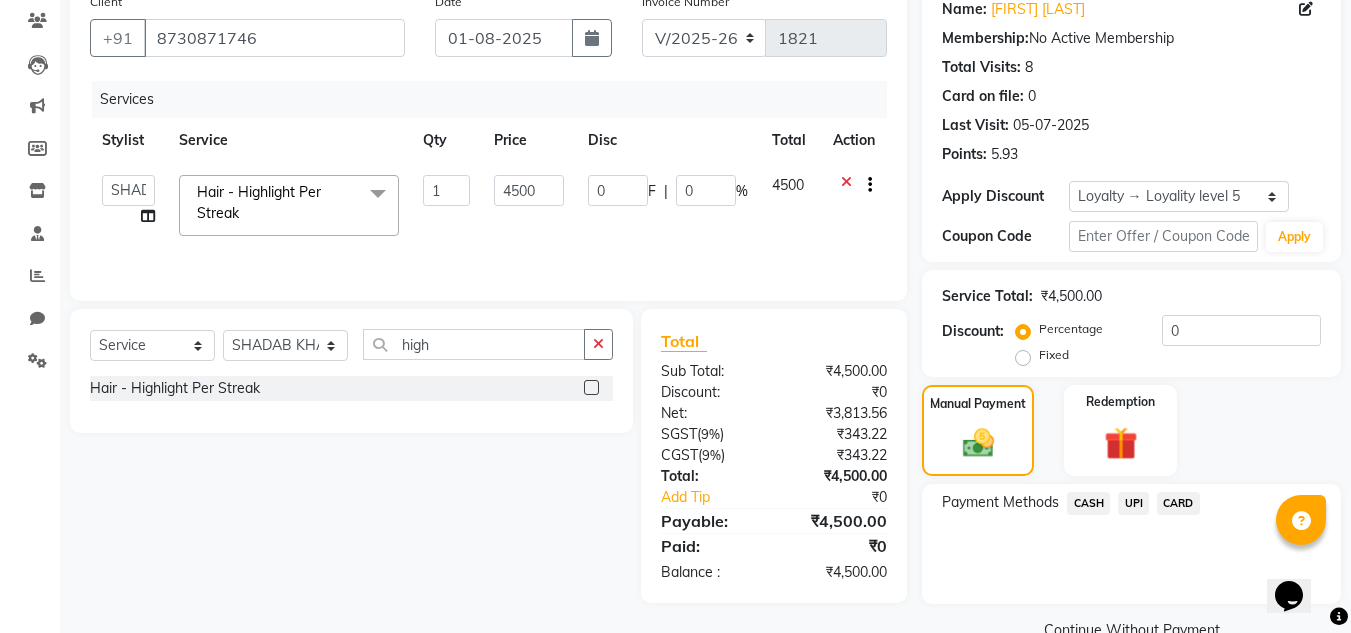 scroll, scrollTop: 209, scrollLeft: 0, axis: vertical 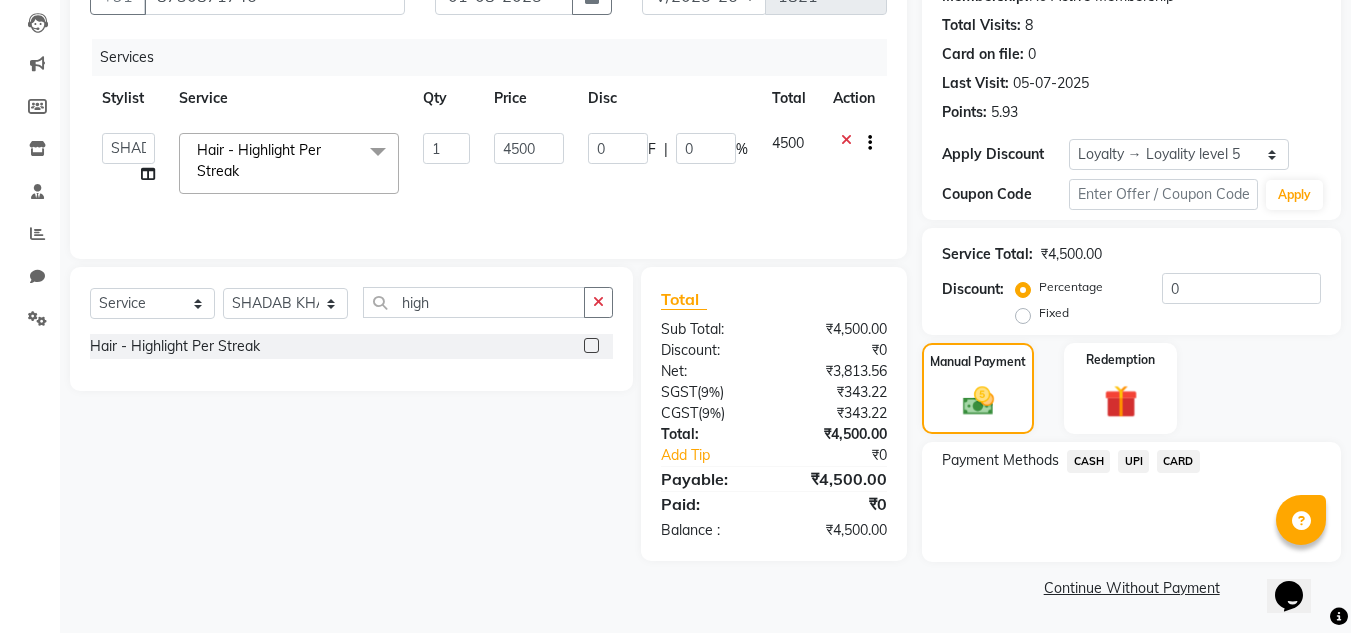 click on "UPI" 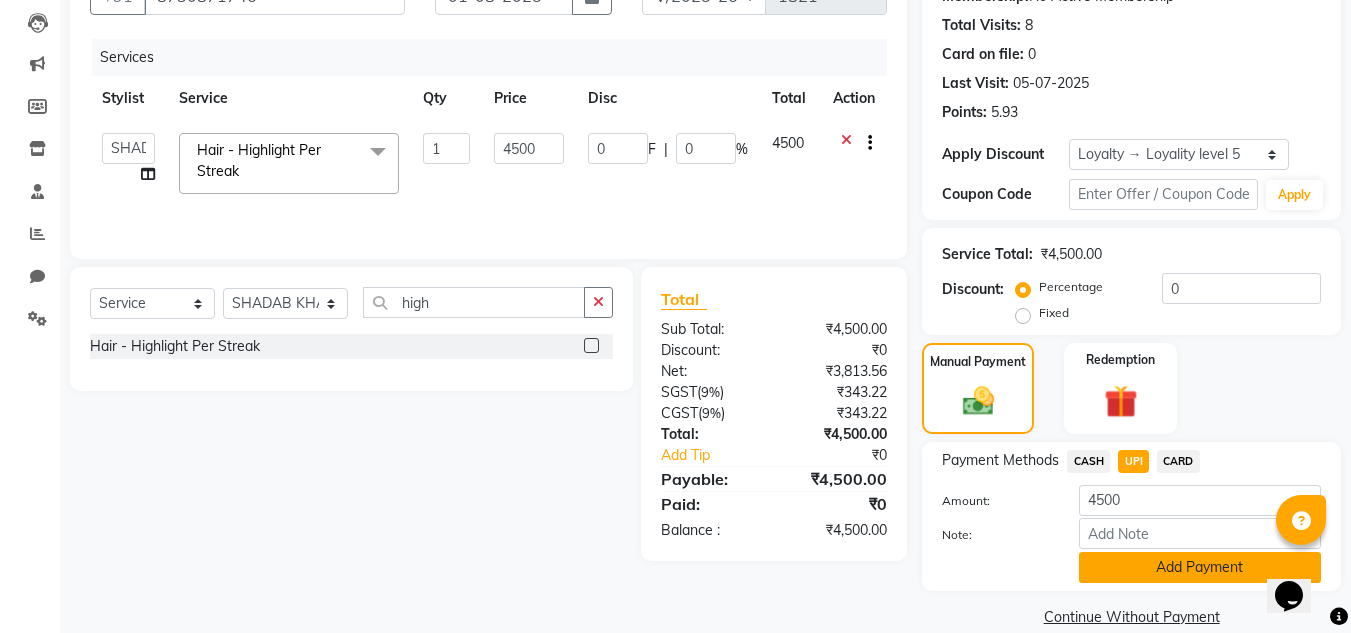 click on "Add Payment" 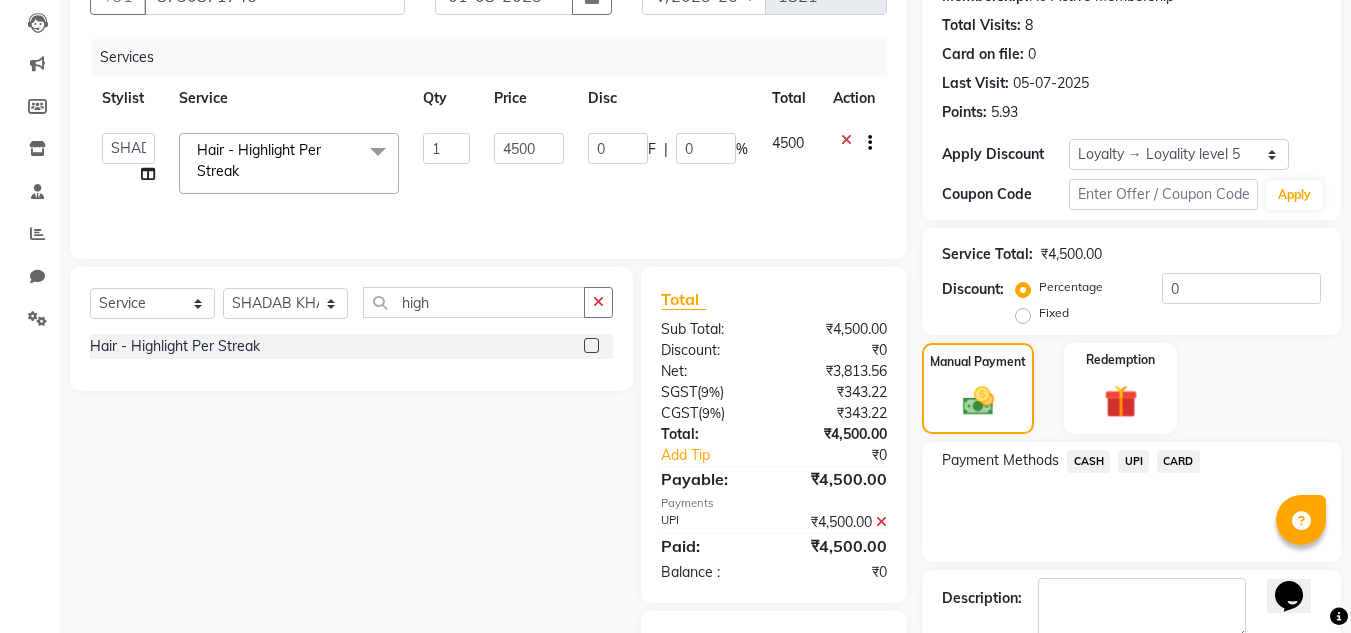 scroll, scrollTop: 329, scrollLeft: 0, axis: vertical 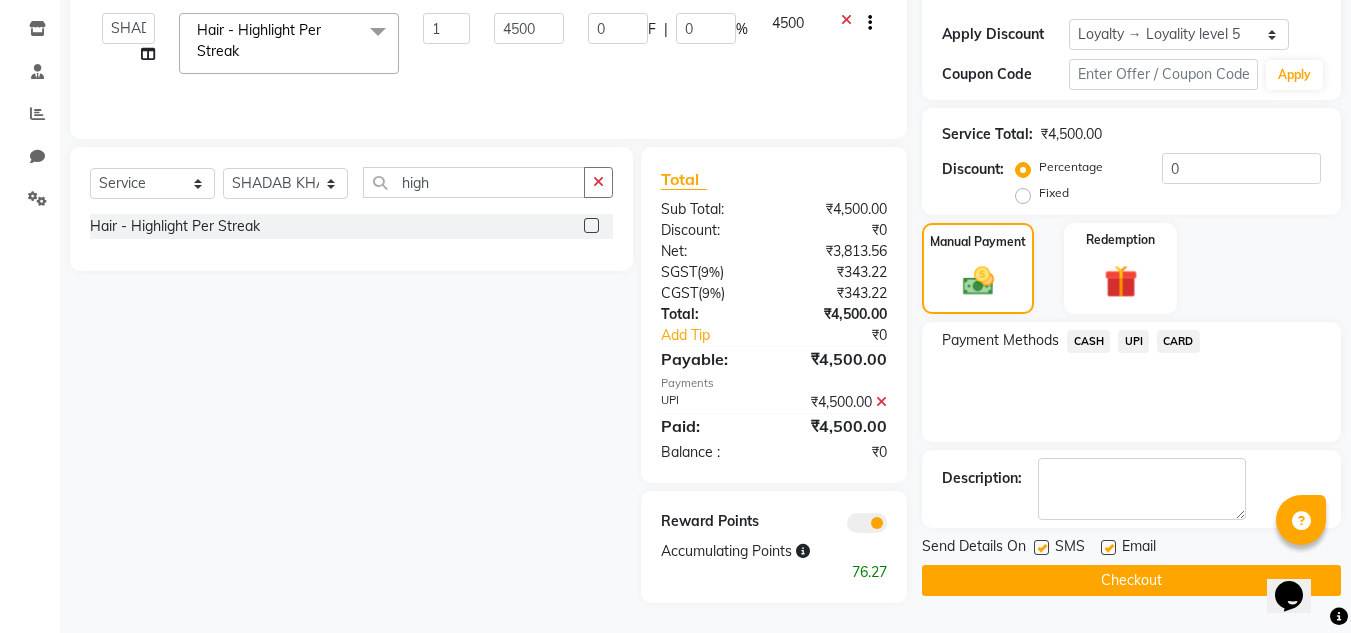 click on "Checkout" 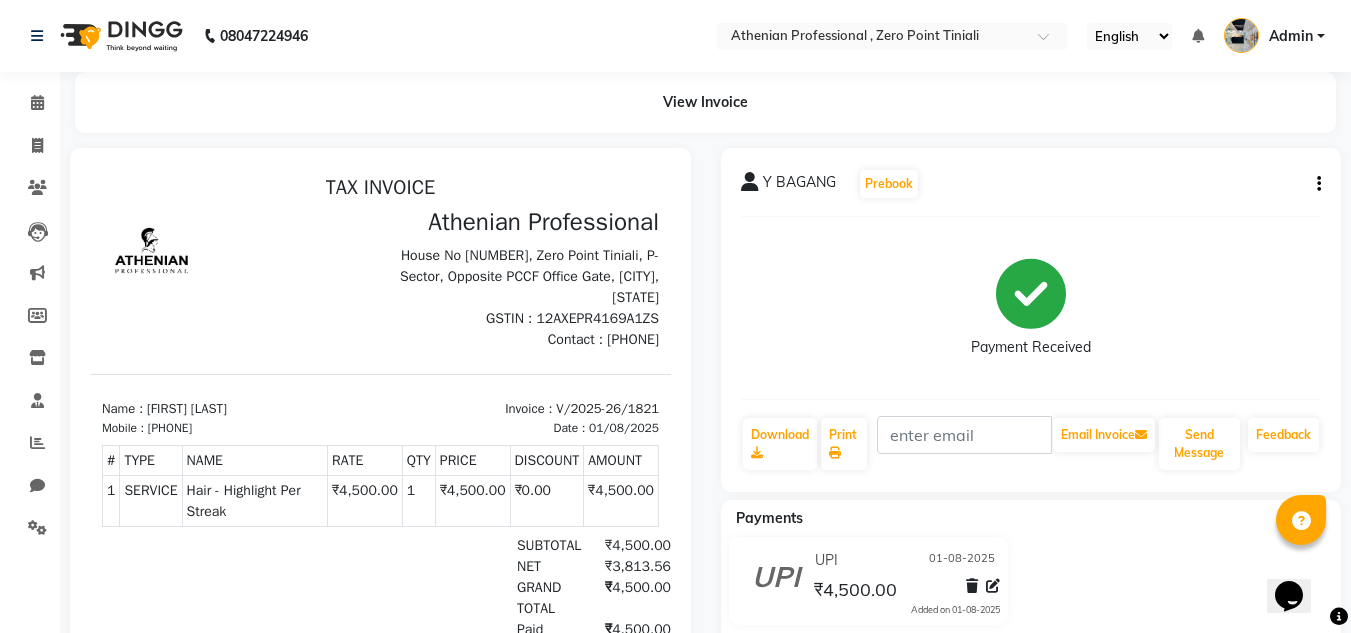 scroll, scrollTop: 0, scrollLeft: 0, axis: both 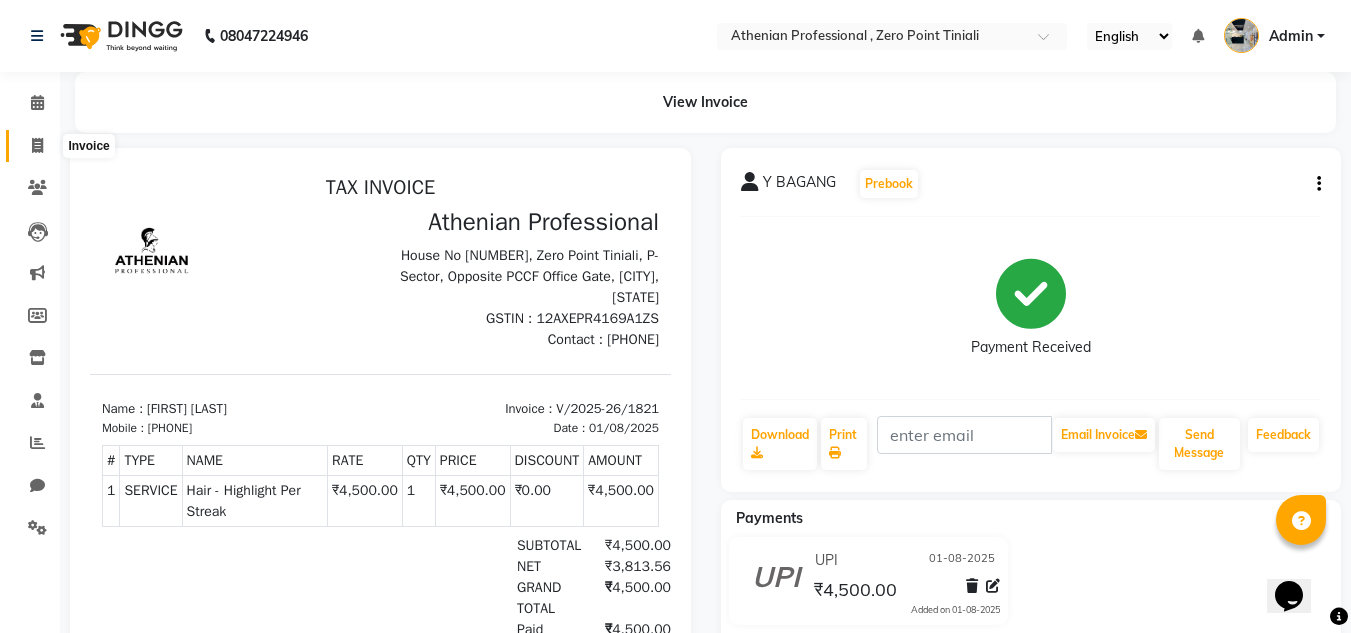 click 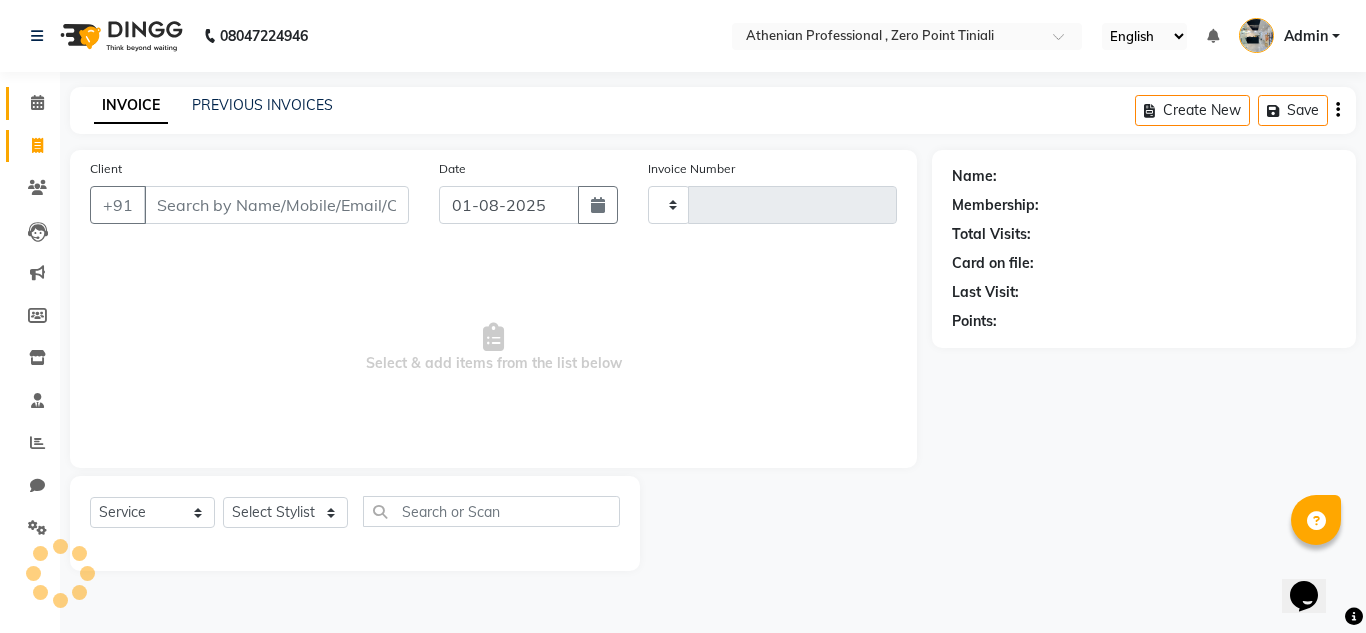 type on "1822" 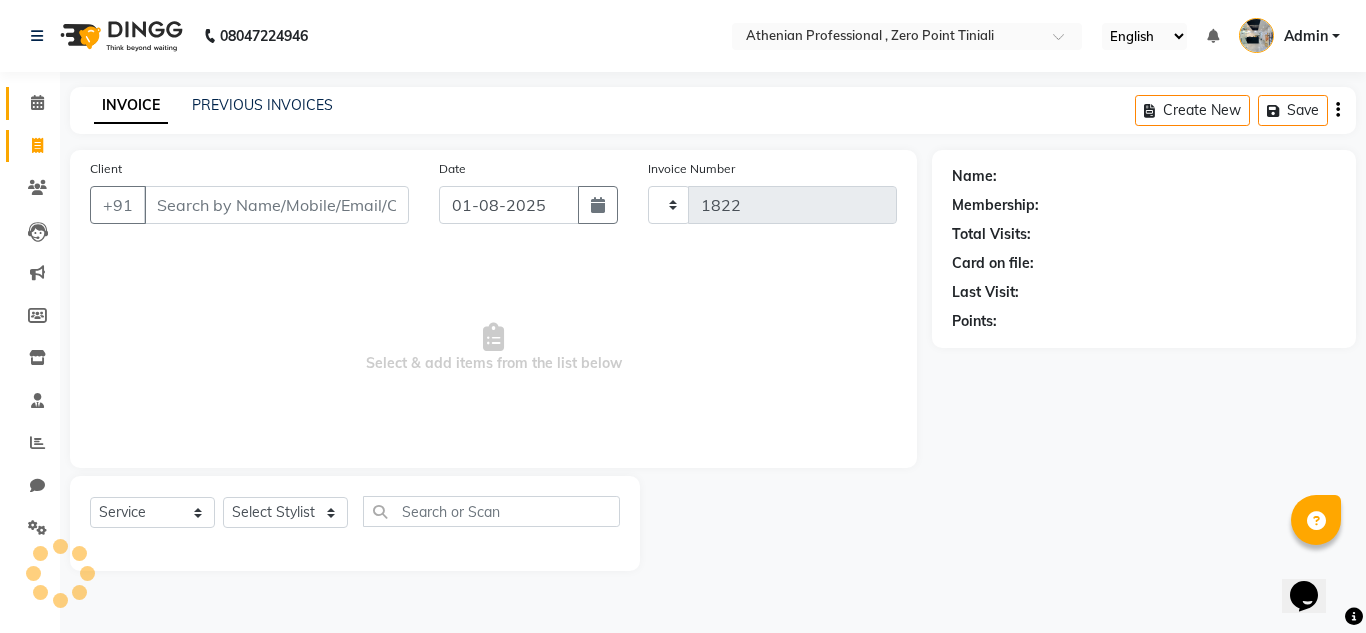 select on "8300" 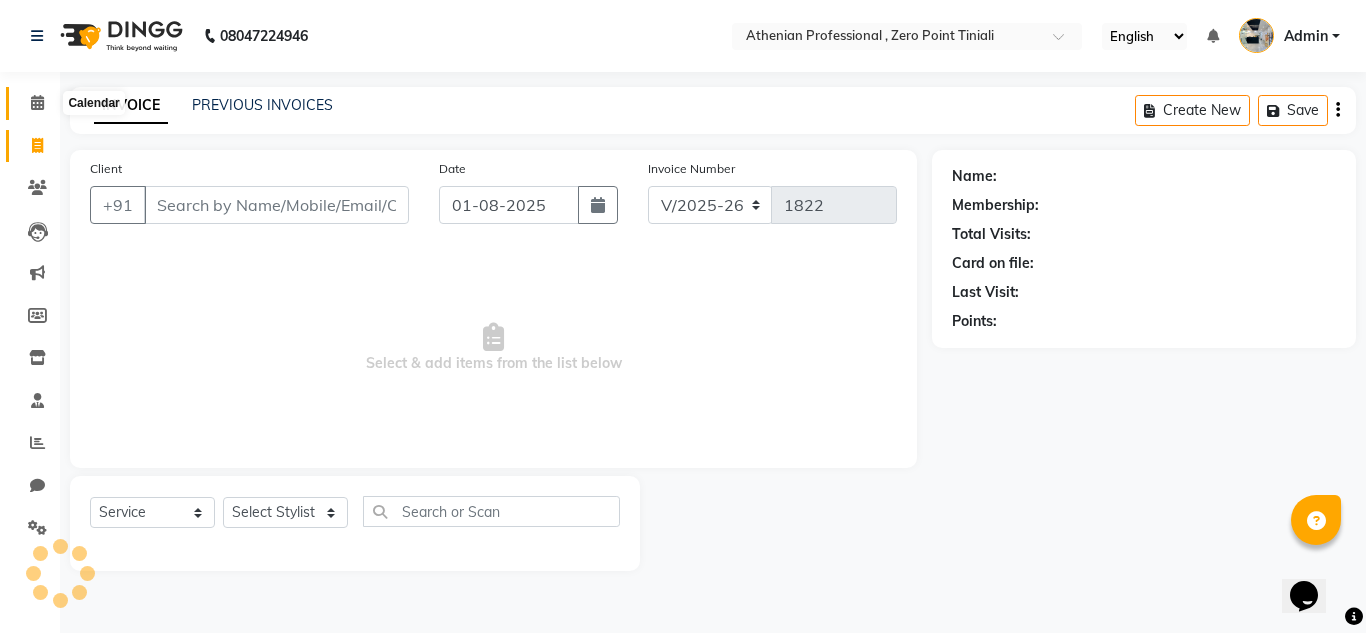 click 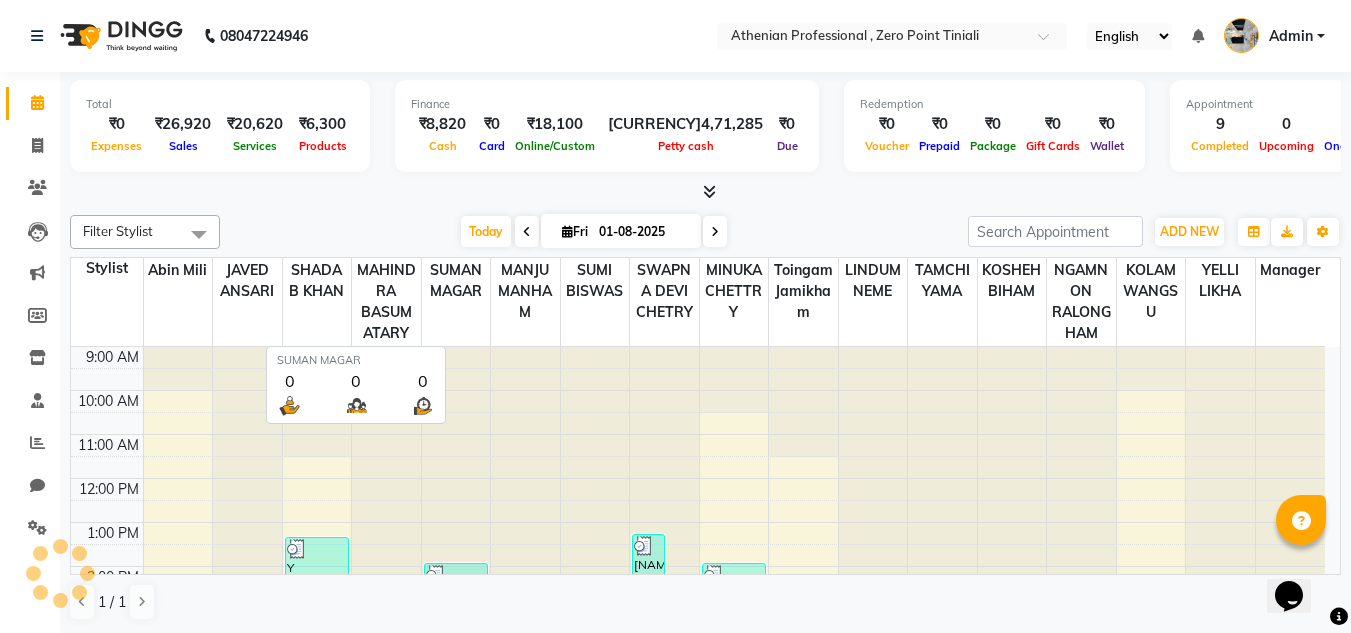 scroll, scrollTop: 1, scrollLeft: 0, axis: vertical 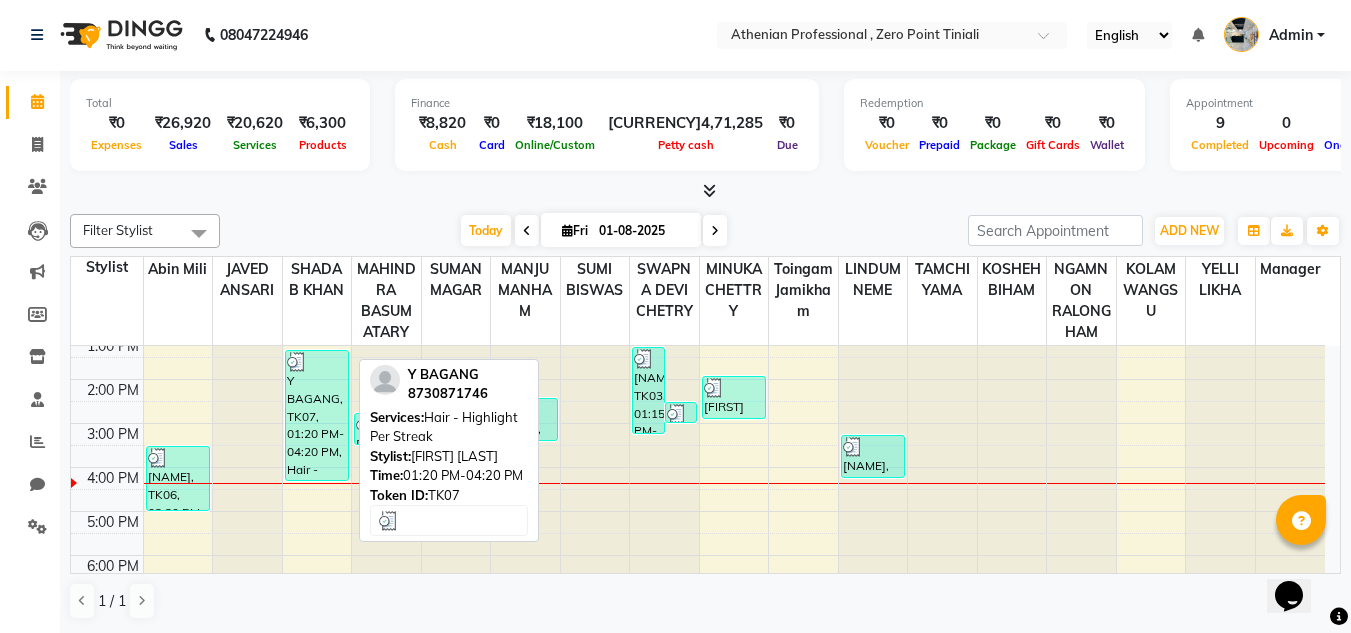 click on "Y BAGANG, TK07, 01:20 PM-04:20 PM, Hair - Highlight Per Streak" at bounding box center (317, 415) 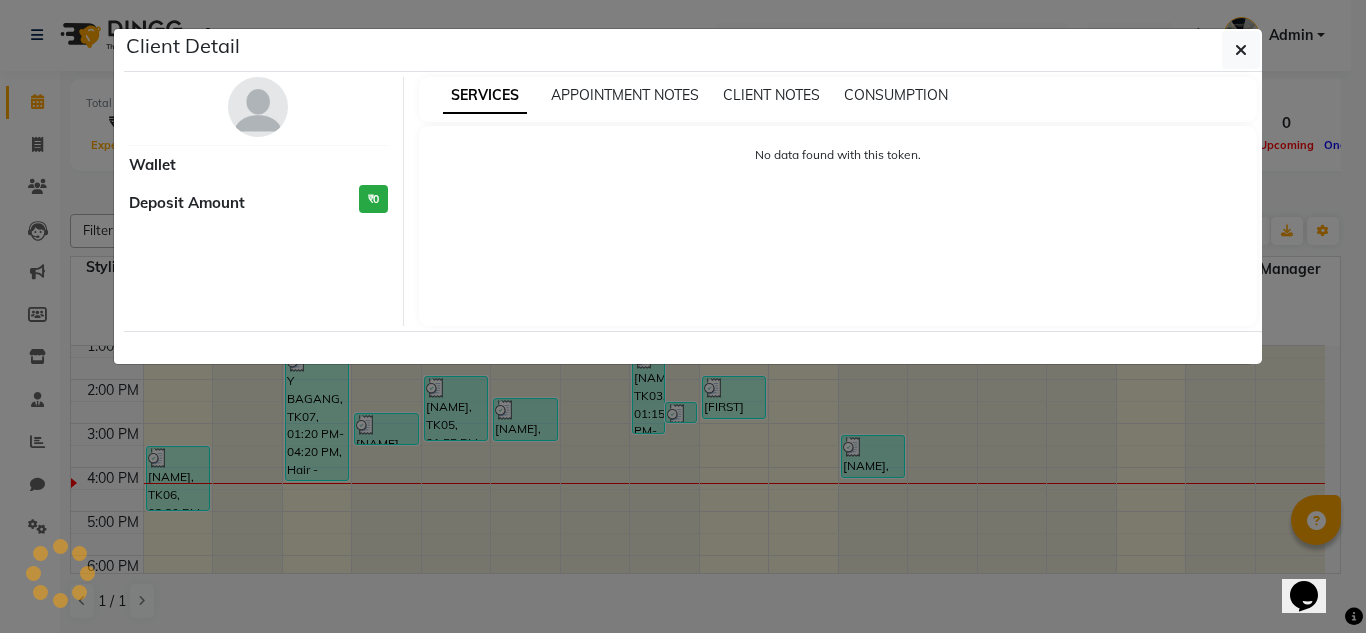 select on "3" 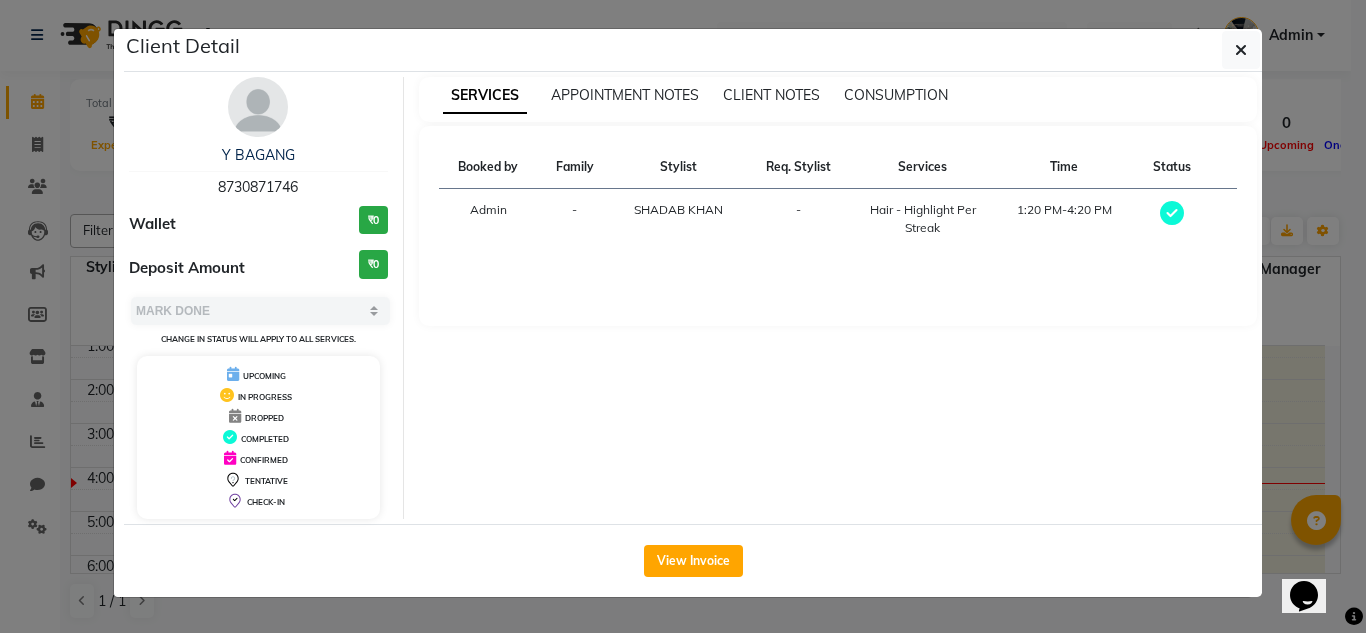 click on "1:20 PM-4:20 PM" at bounding box center [1064, 219] 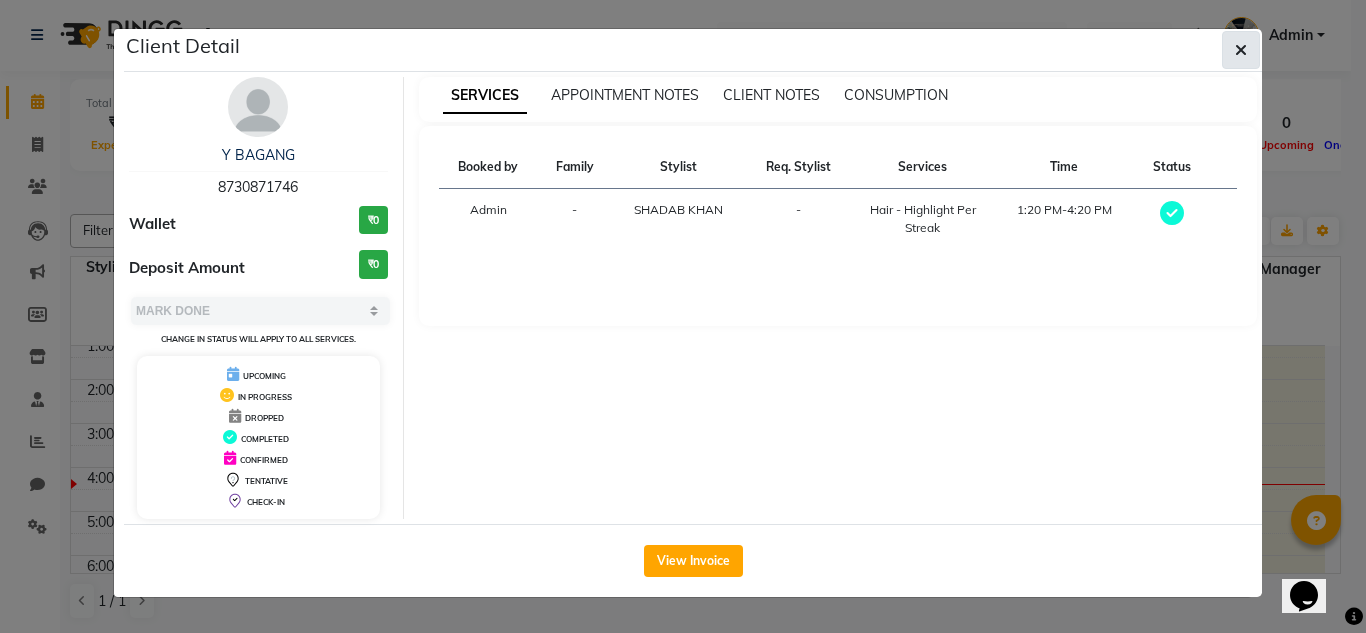 click 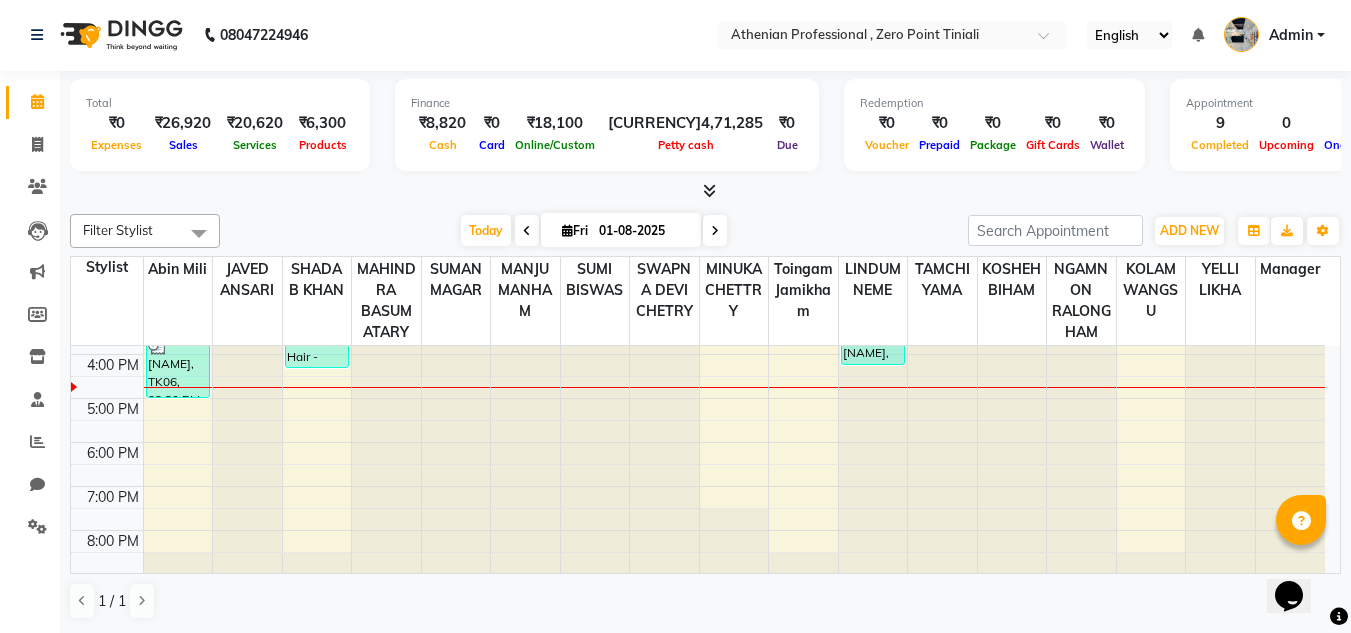scroll, scrollTop: 300, scrollLeft: 0, axis: vertical 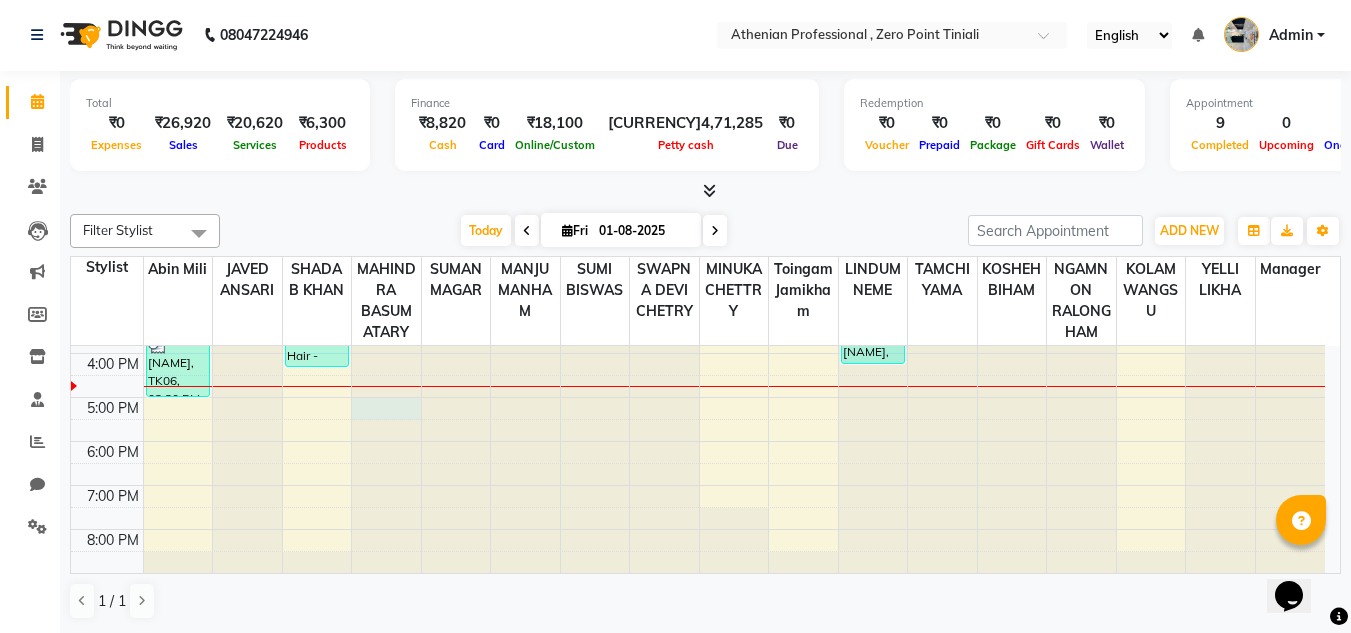 click at bounding box center [386, 46] 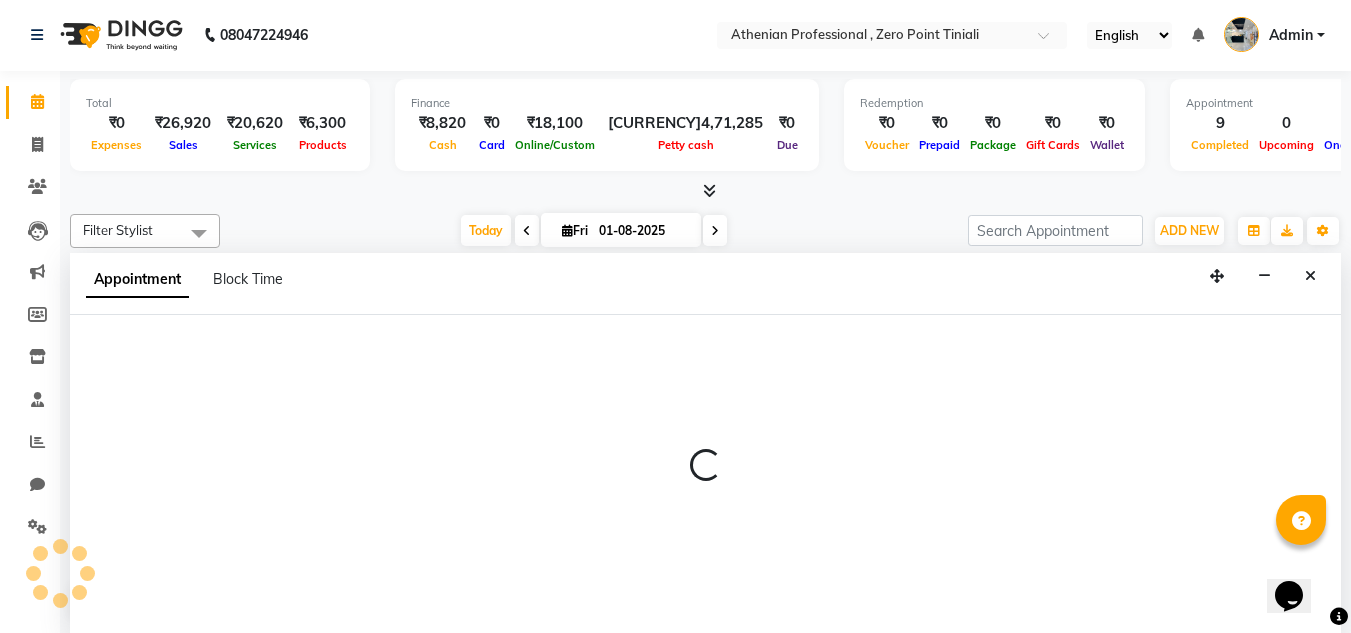 select on "80204" 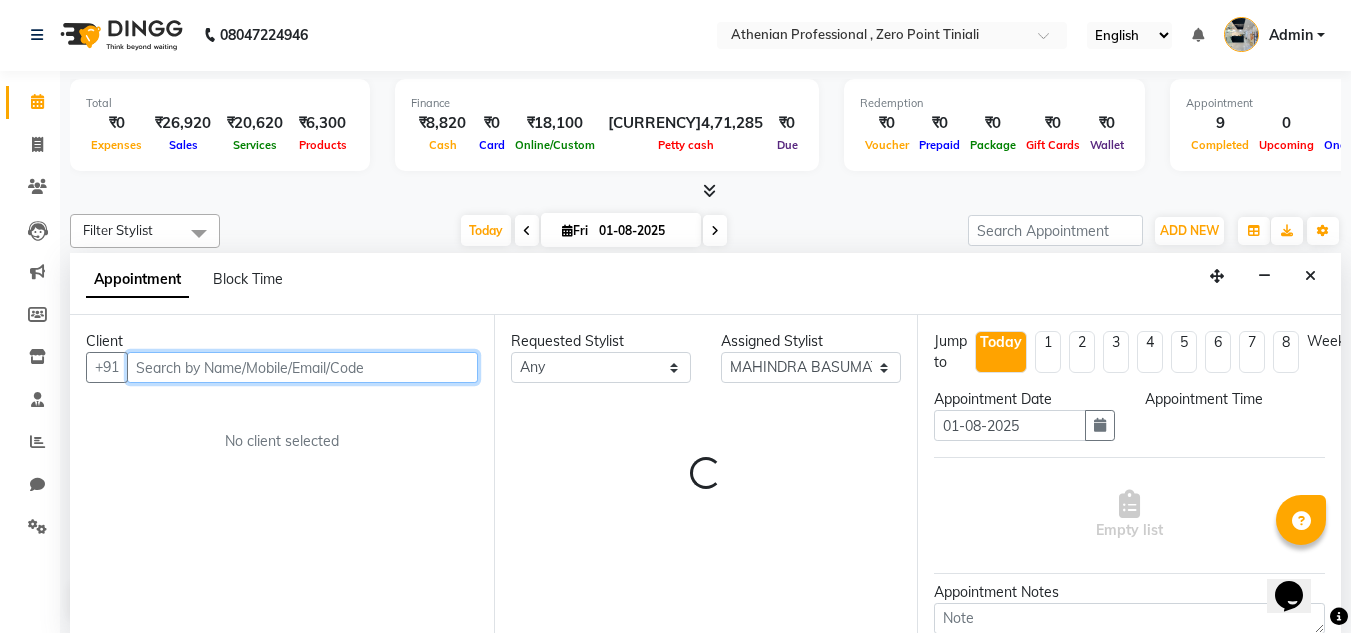 select on "1020" 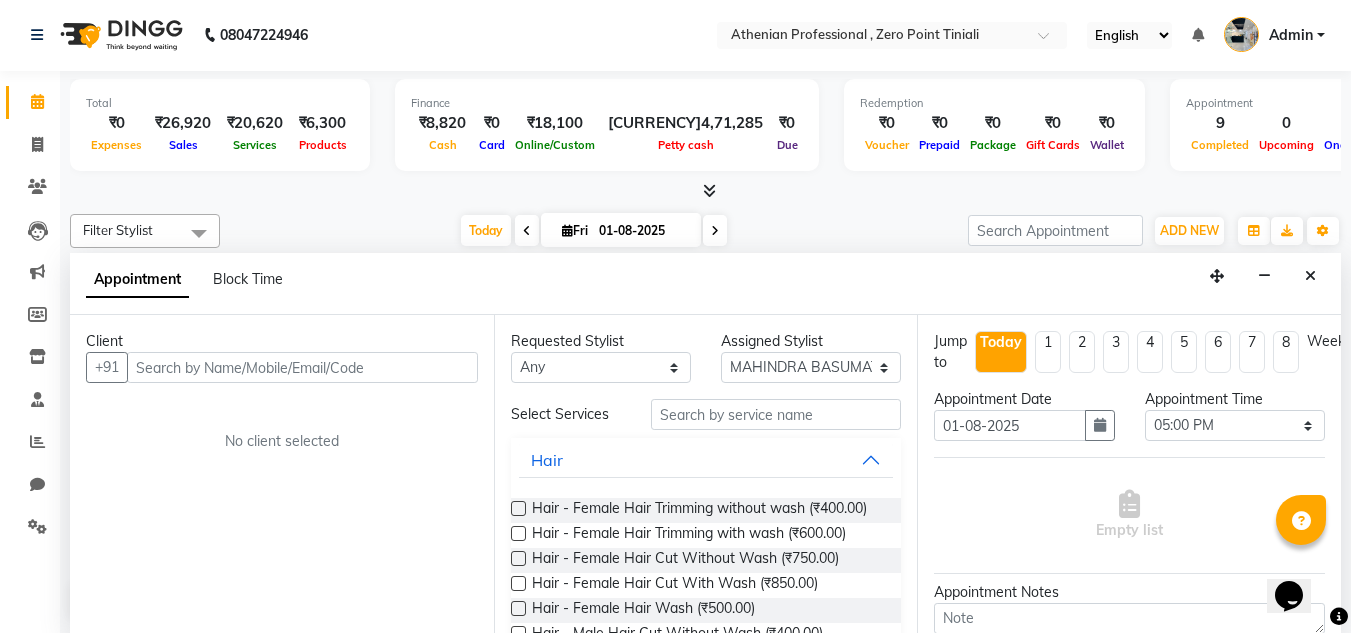 click at bounding box center (705, 191) 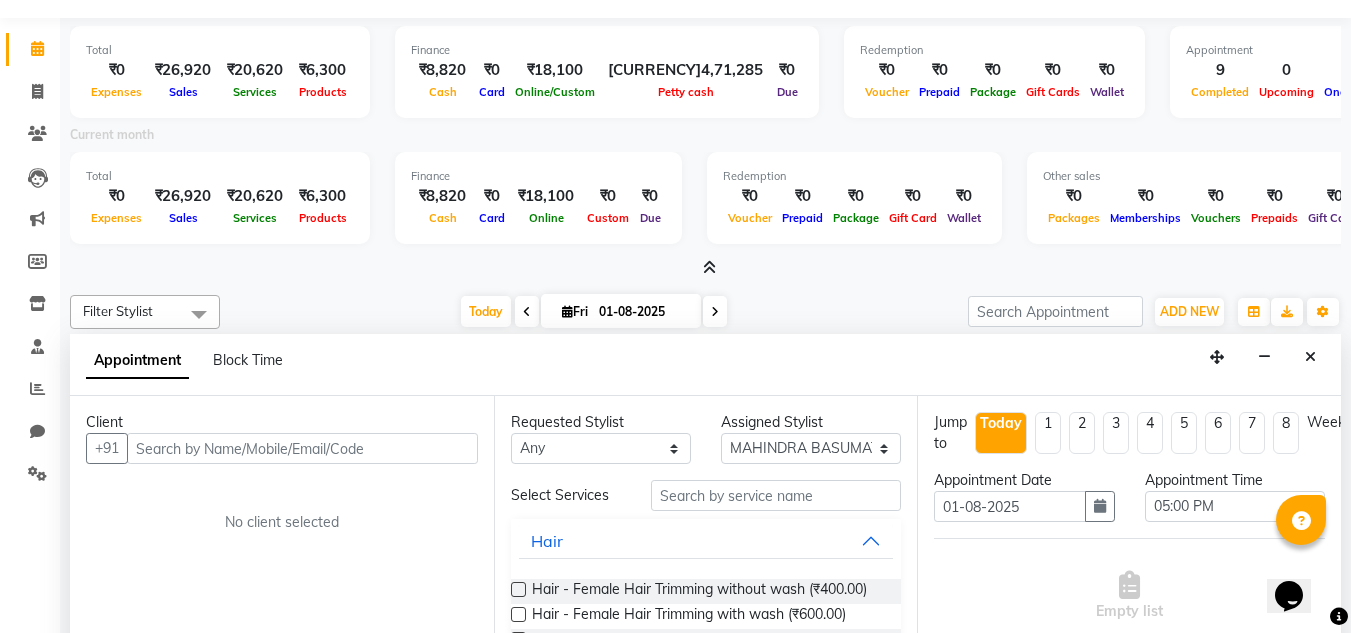 scroll, scrollTop: 0, scrollLeft: 0, axis: both 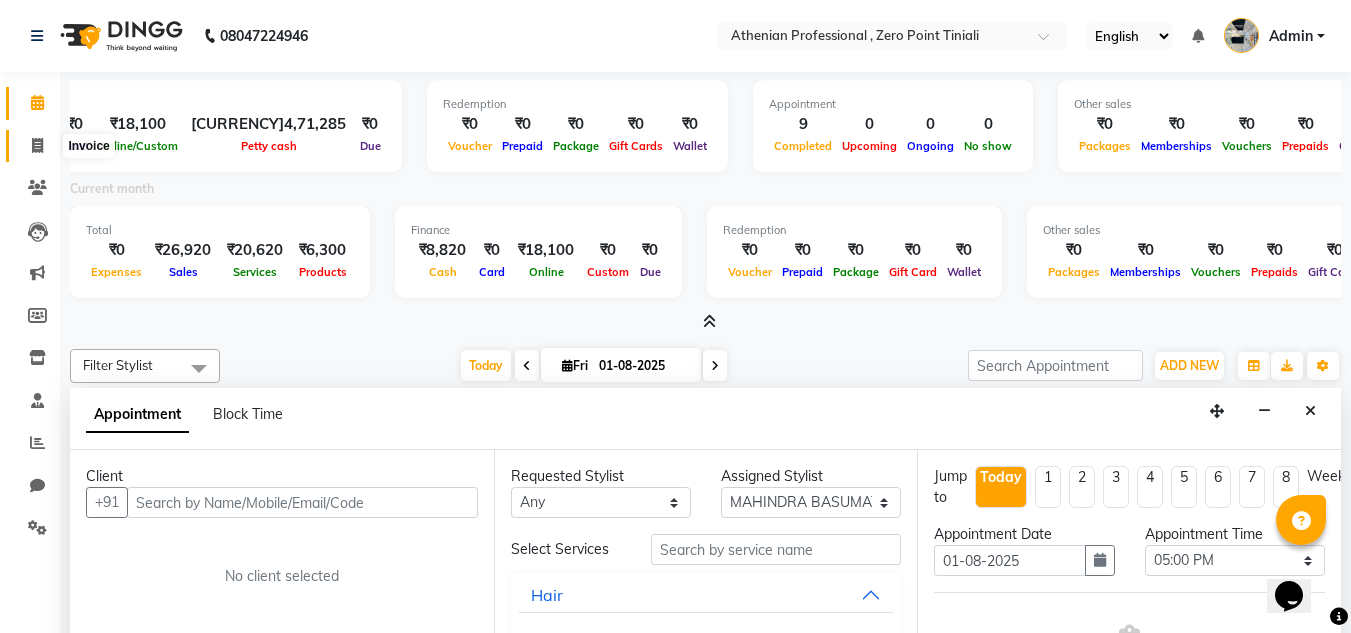 click 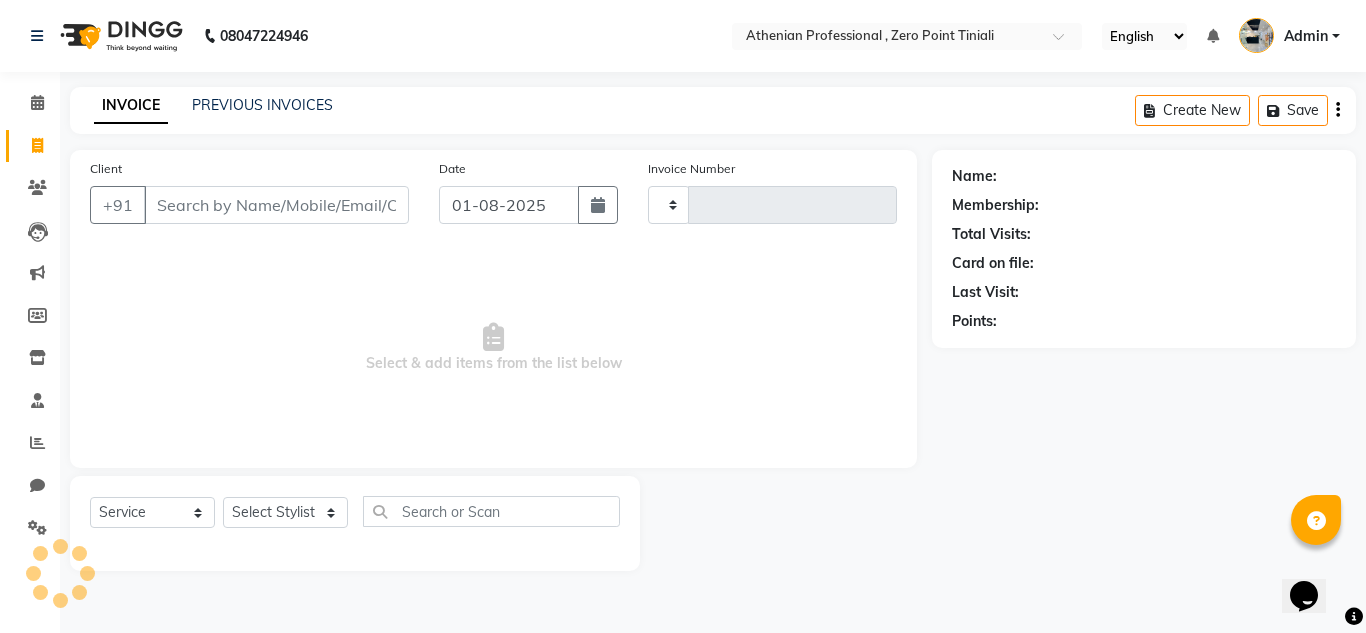 type on "1823" 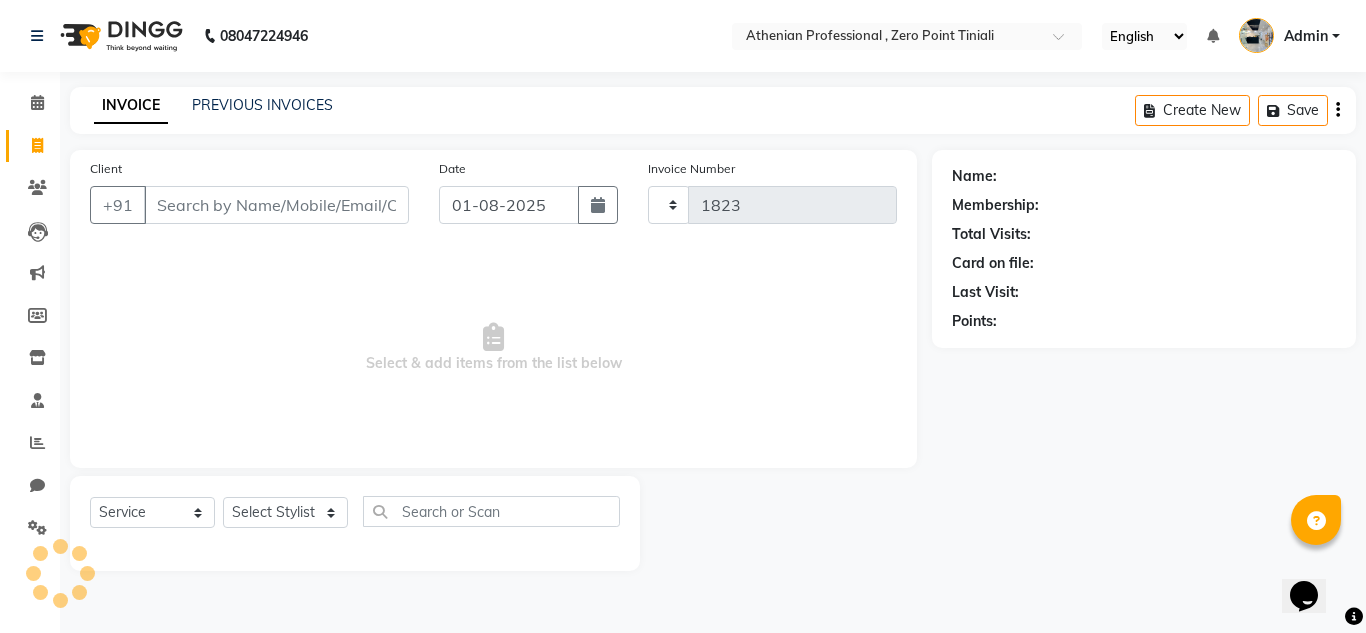 select on "8300" 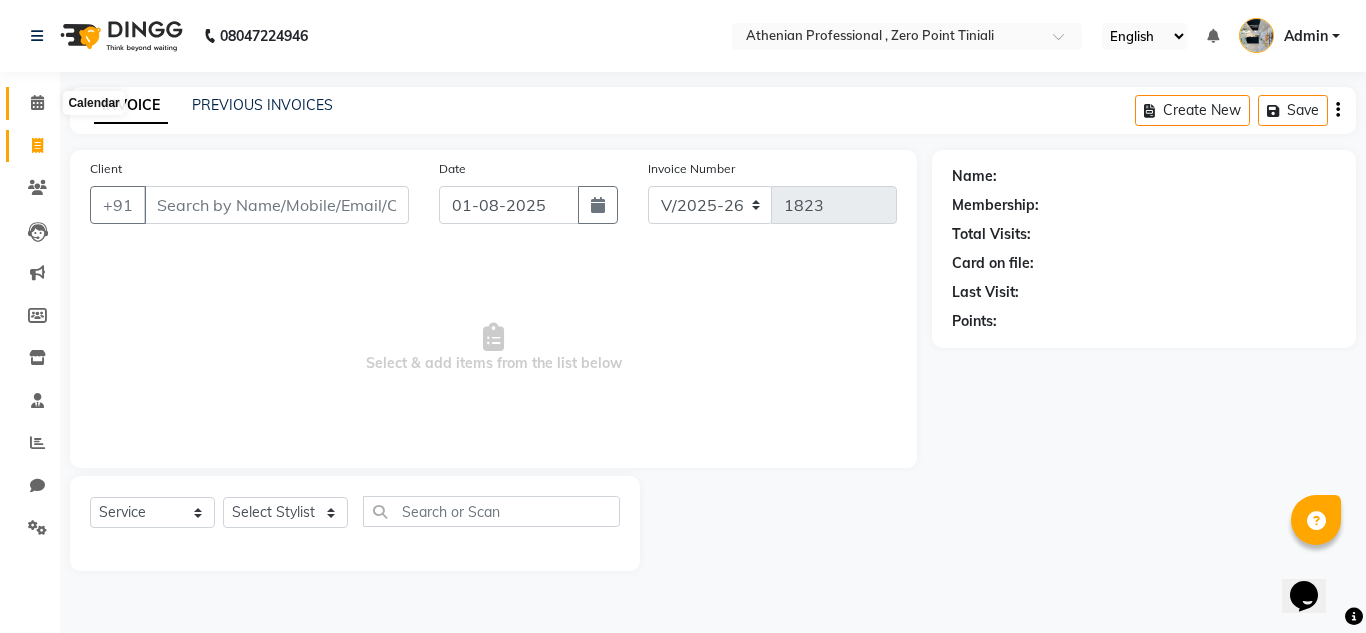 click 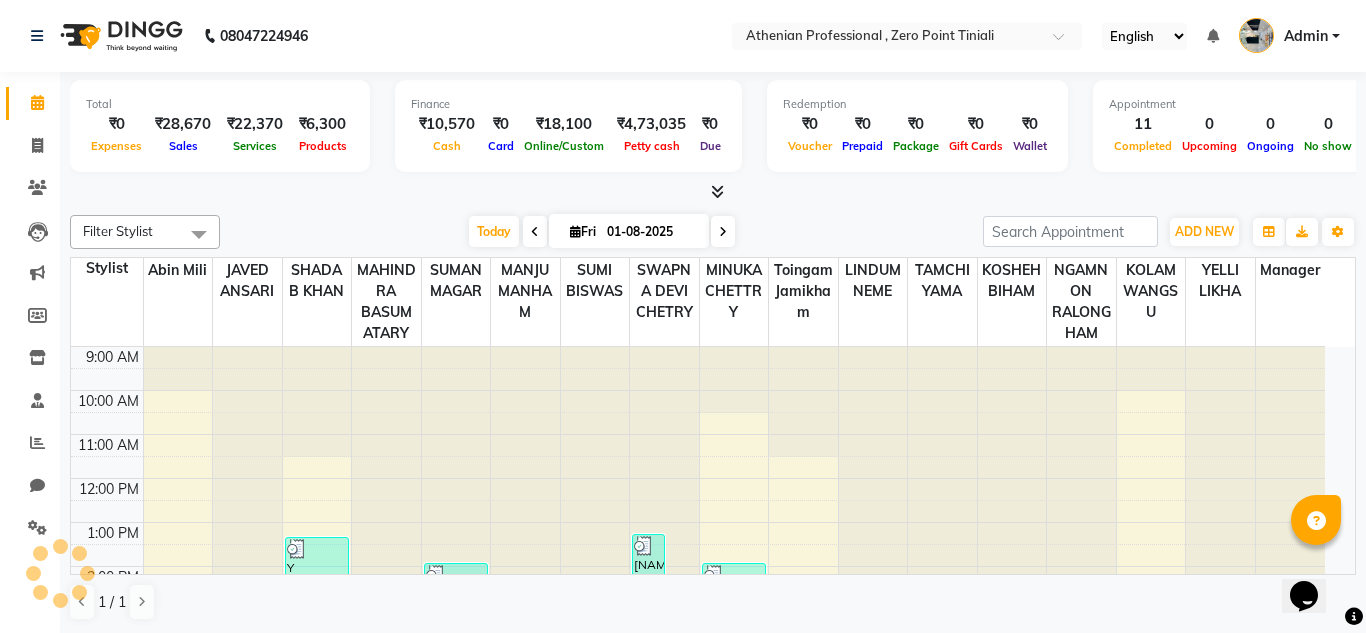 scroll, scrollTop: 0, scrollLeft: 0, axis: both 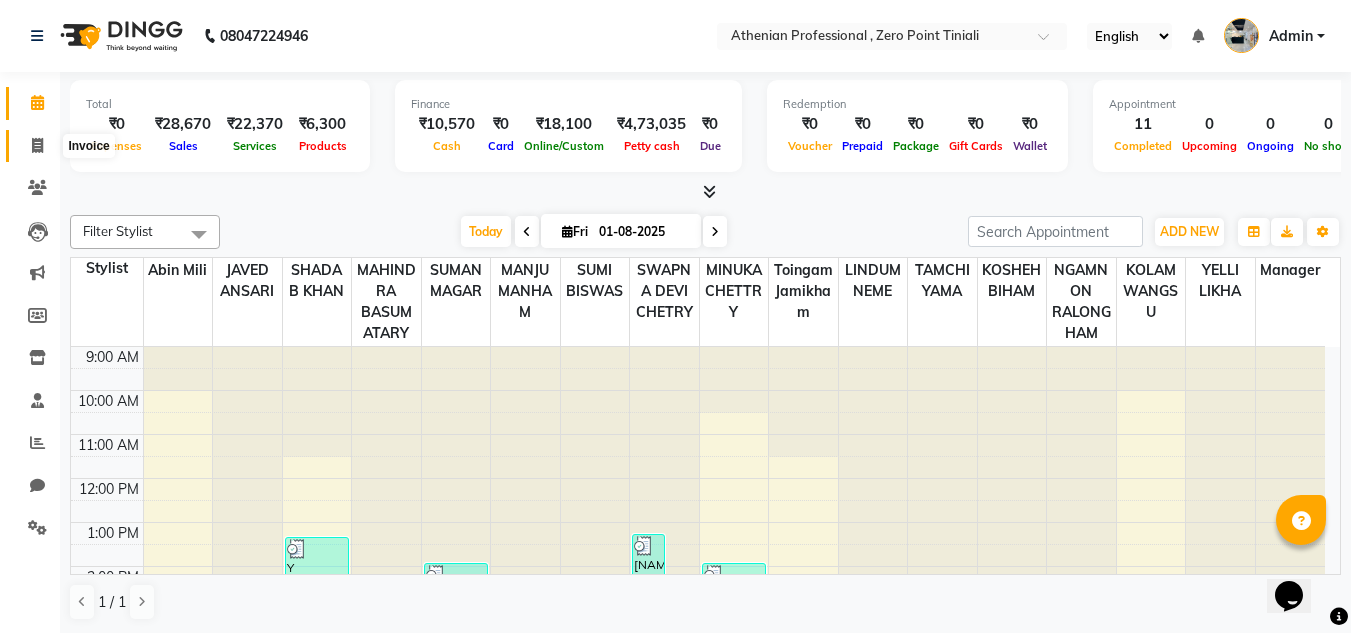 click 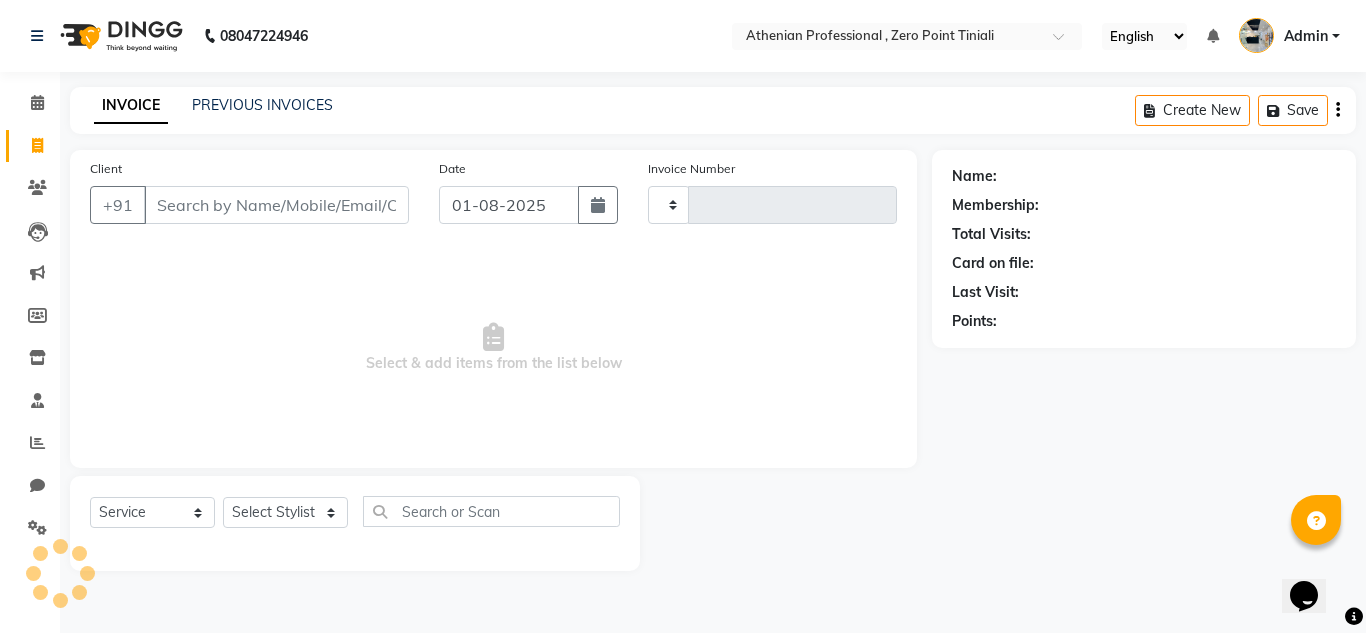 type on "1823" 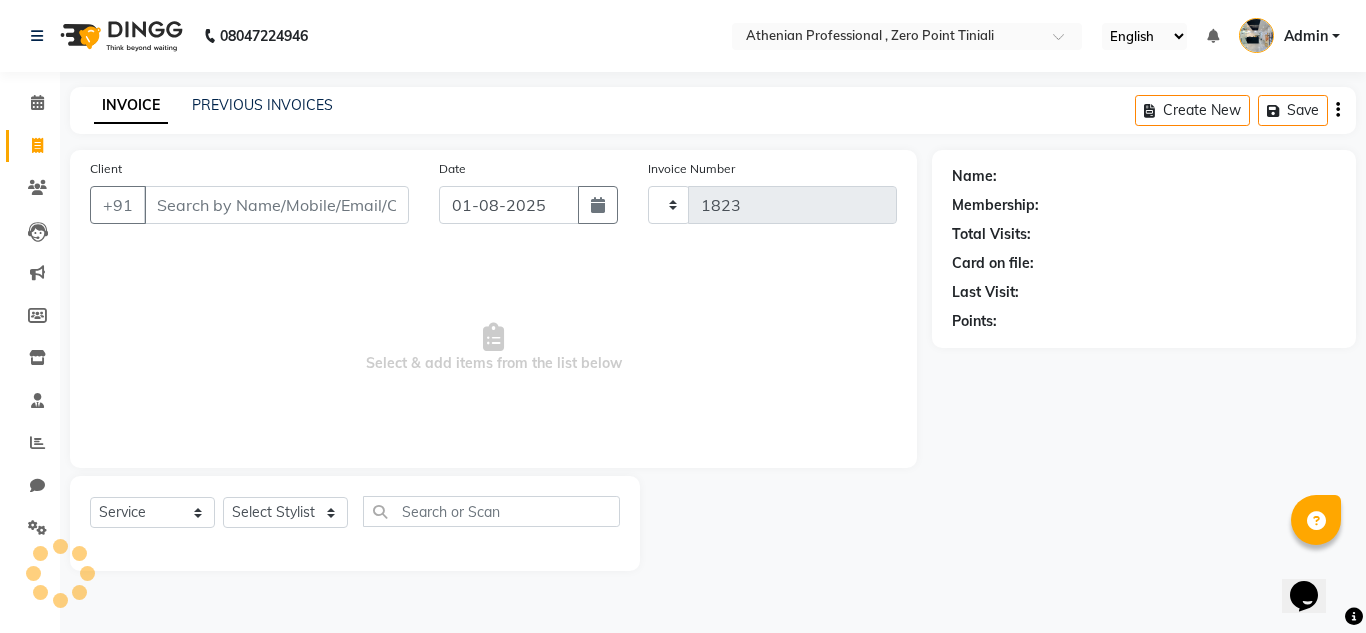 select on "8300" 